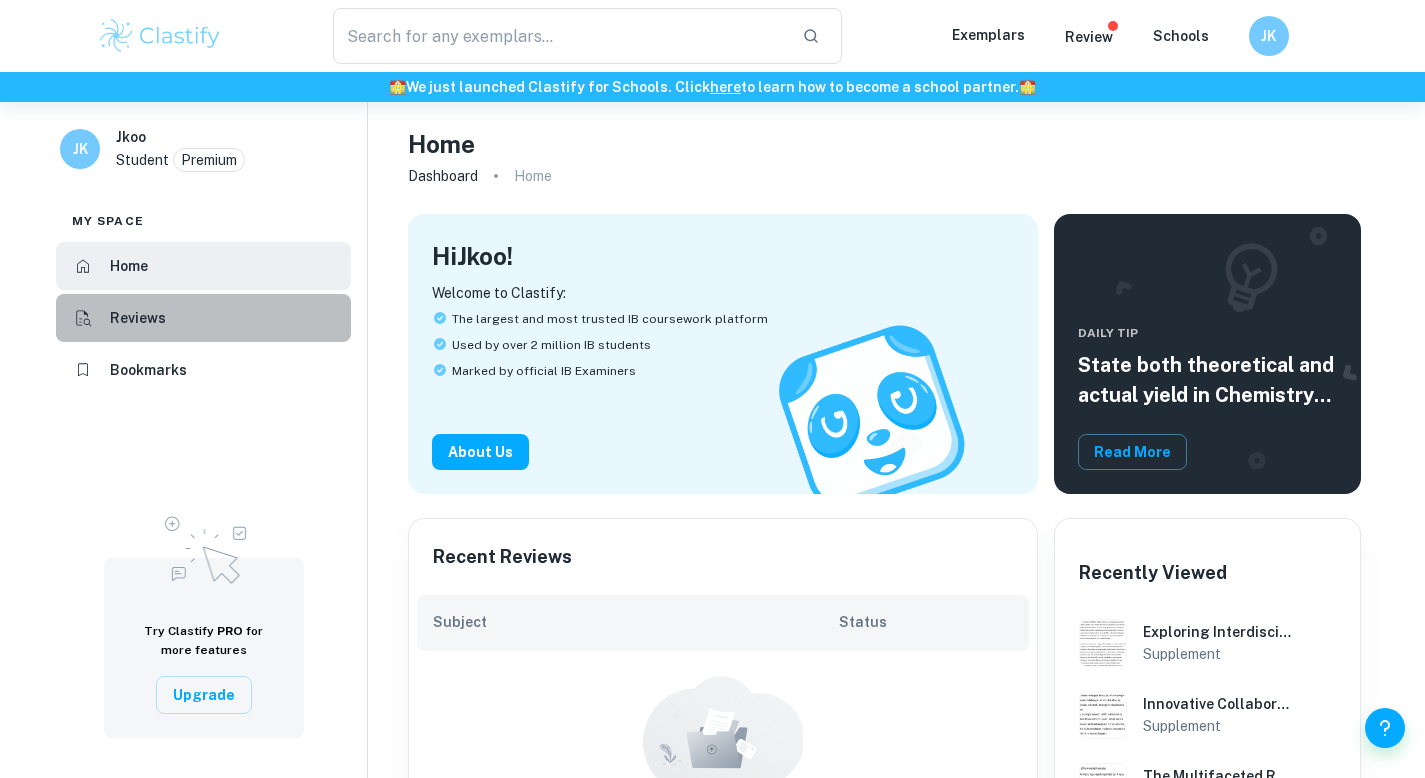 click on "Reviews" at bounding box center (203, 318) 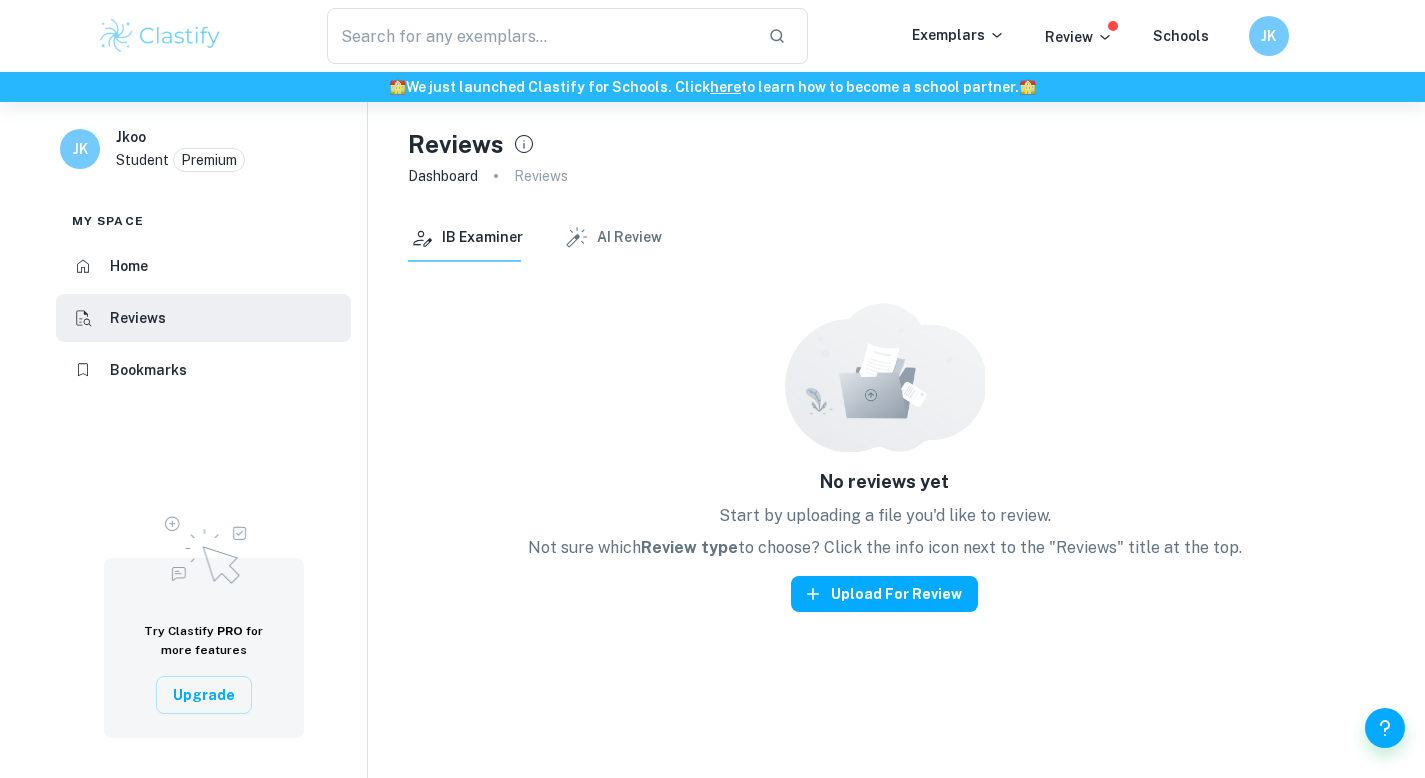 click on "Home Reviews Bookmarks" at bounding box center [203, 318] 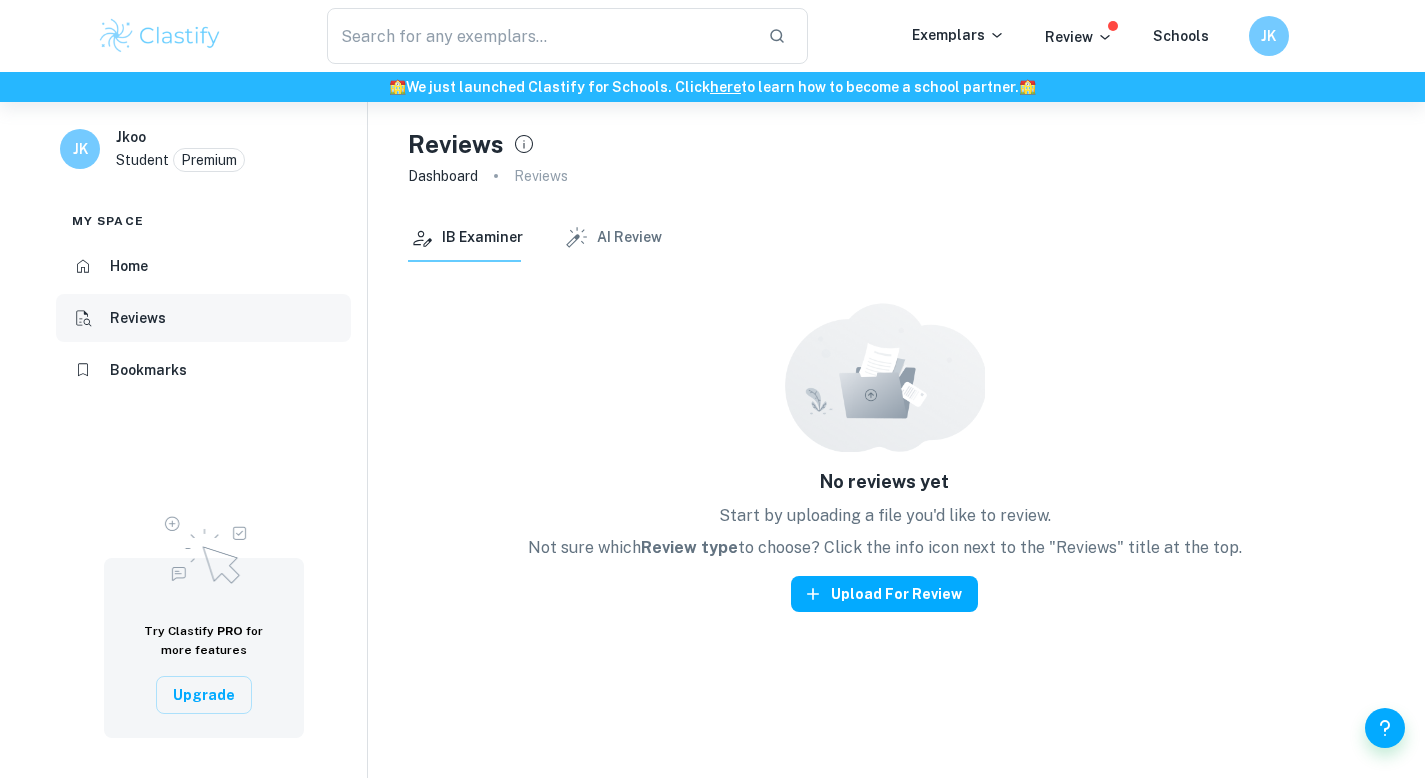 click on "Reviews" at bounding box center [203, 318] 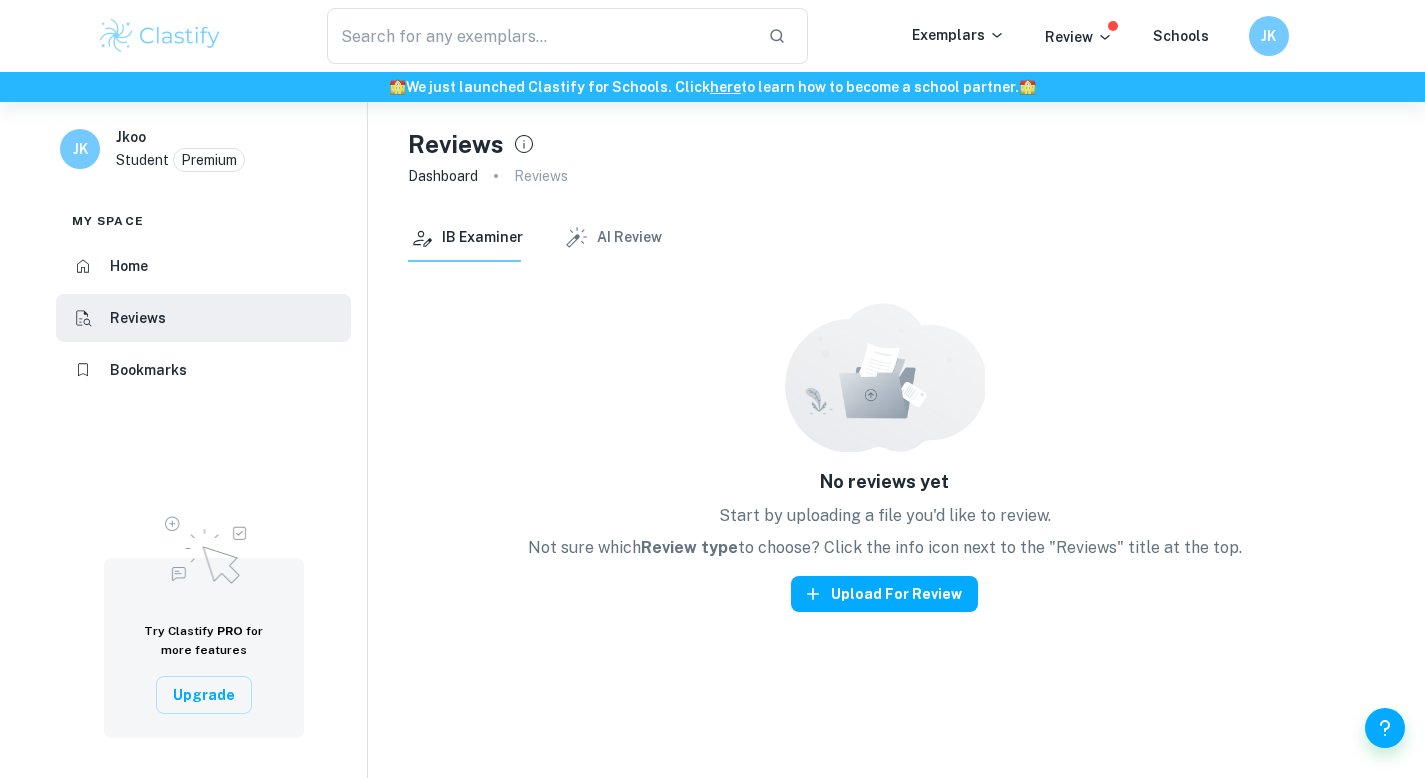 click on "Bookmarks" at bounding box center [203, 370] 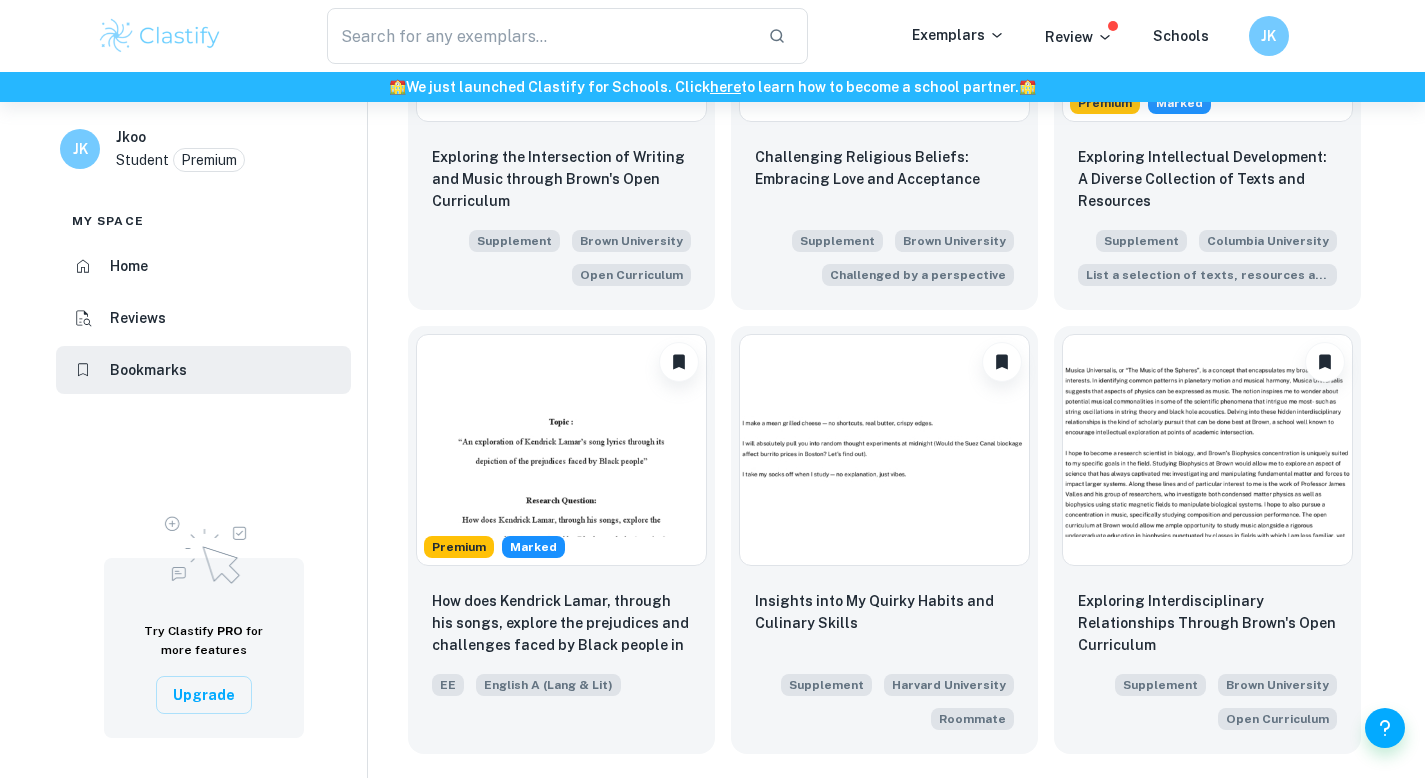 scroll, scrollTop: 0, scrollLeft: 0, axis: both 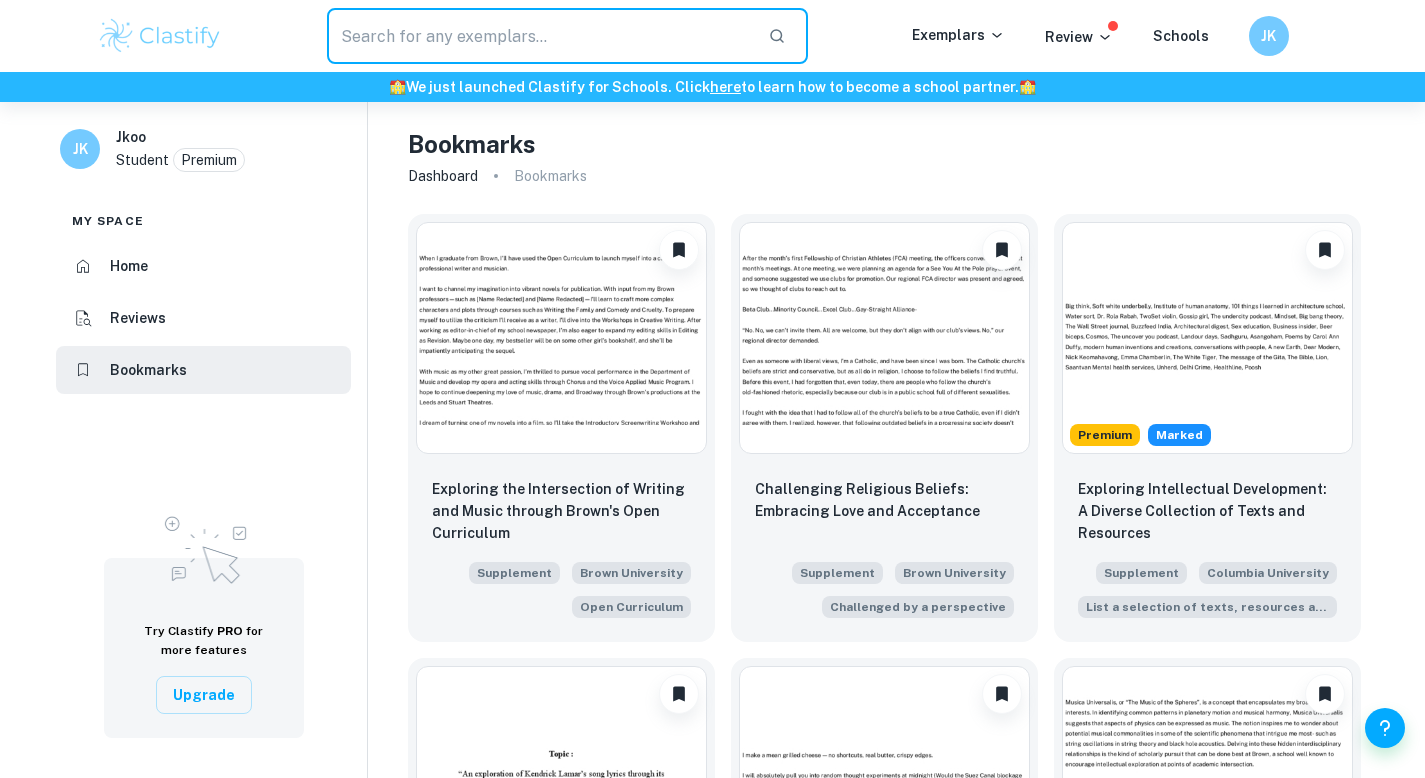 click at bounding box center [540, 36] 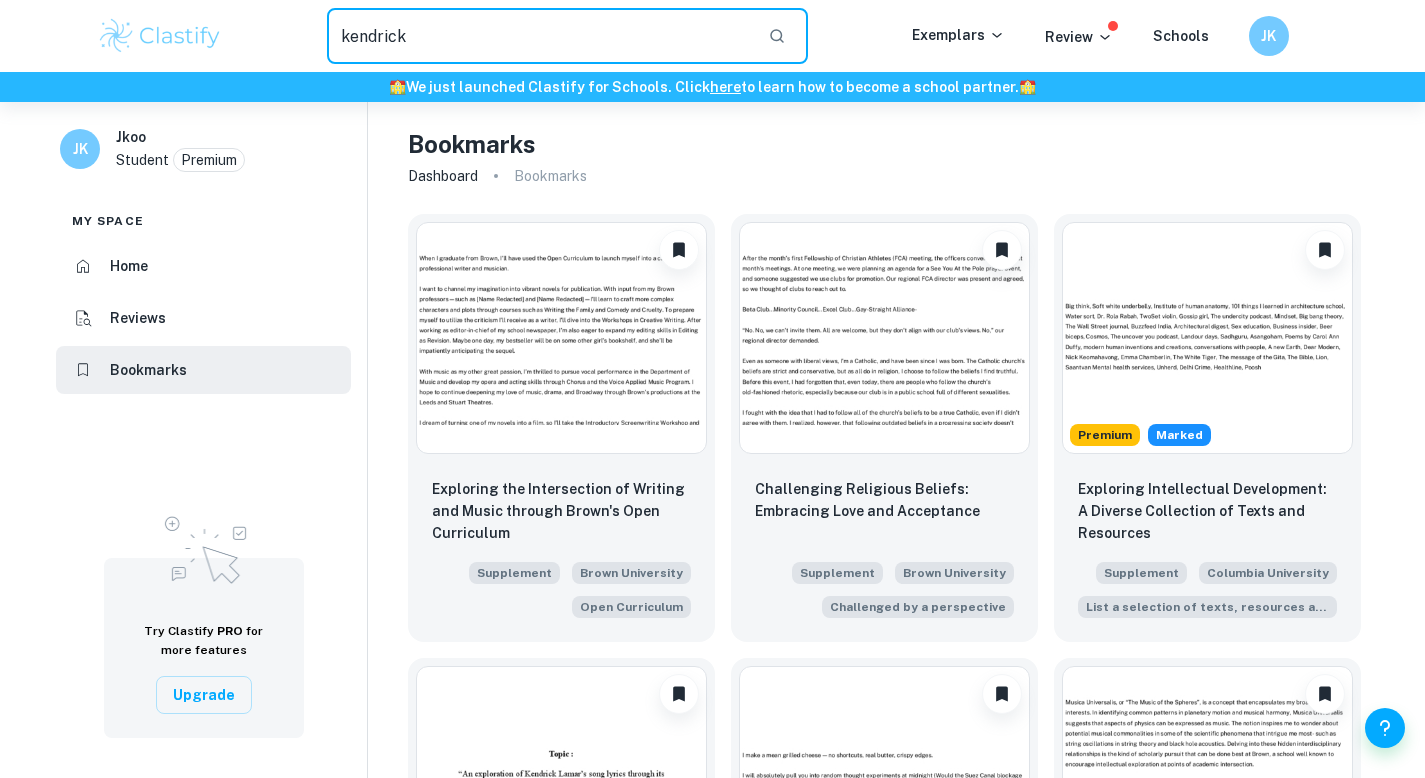 type on "kendrick" 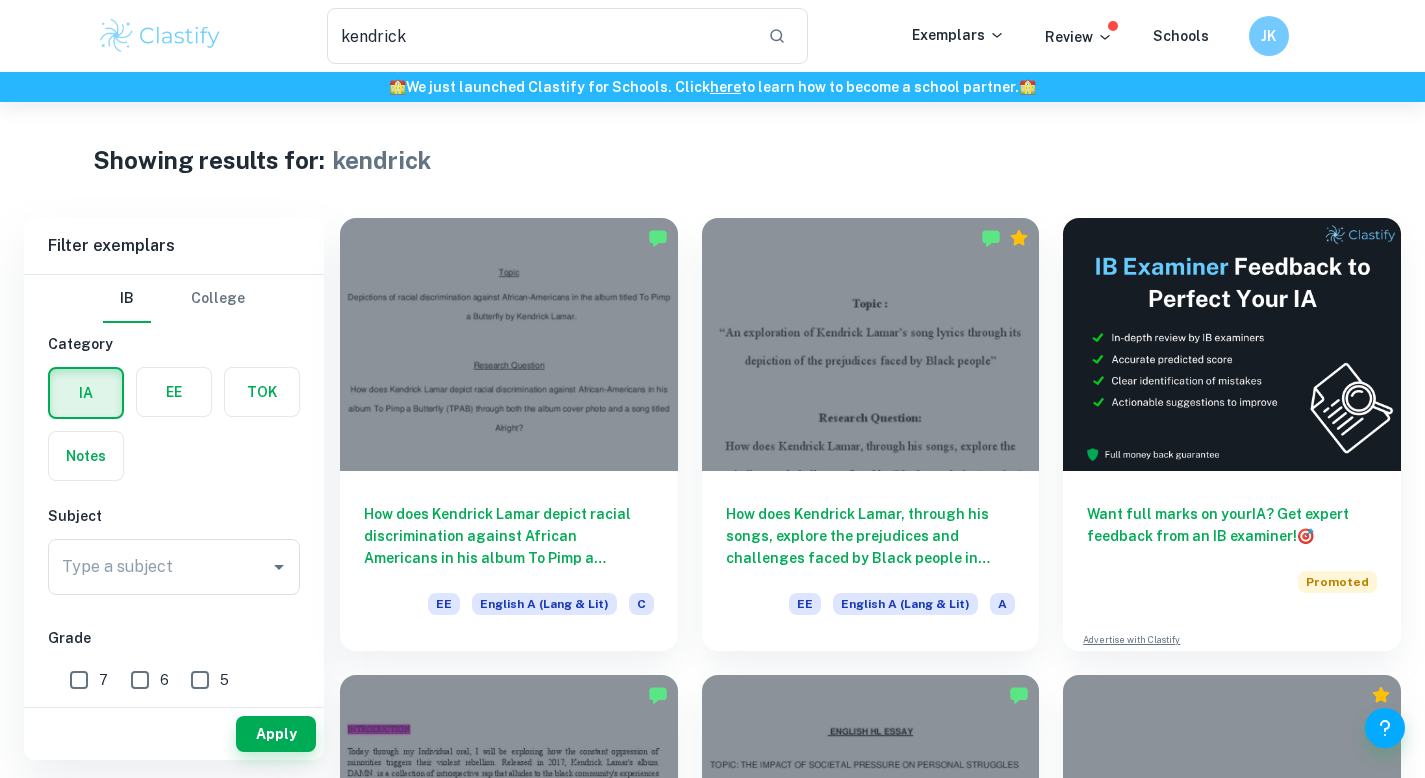 click at bounding box center [174, 392] 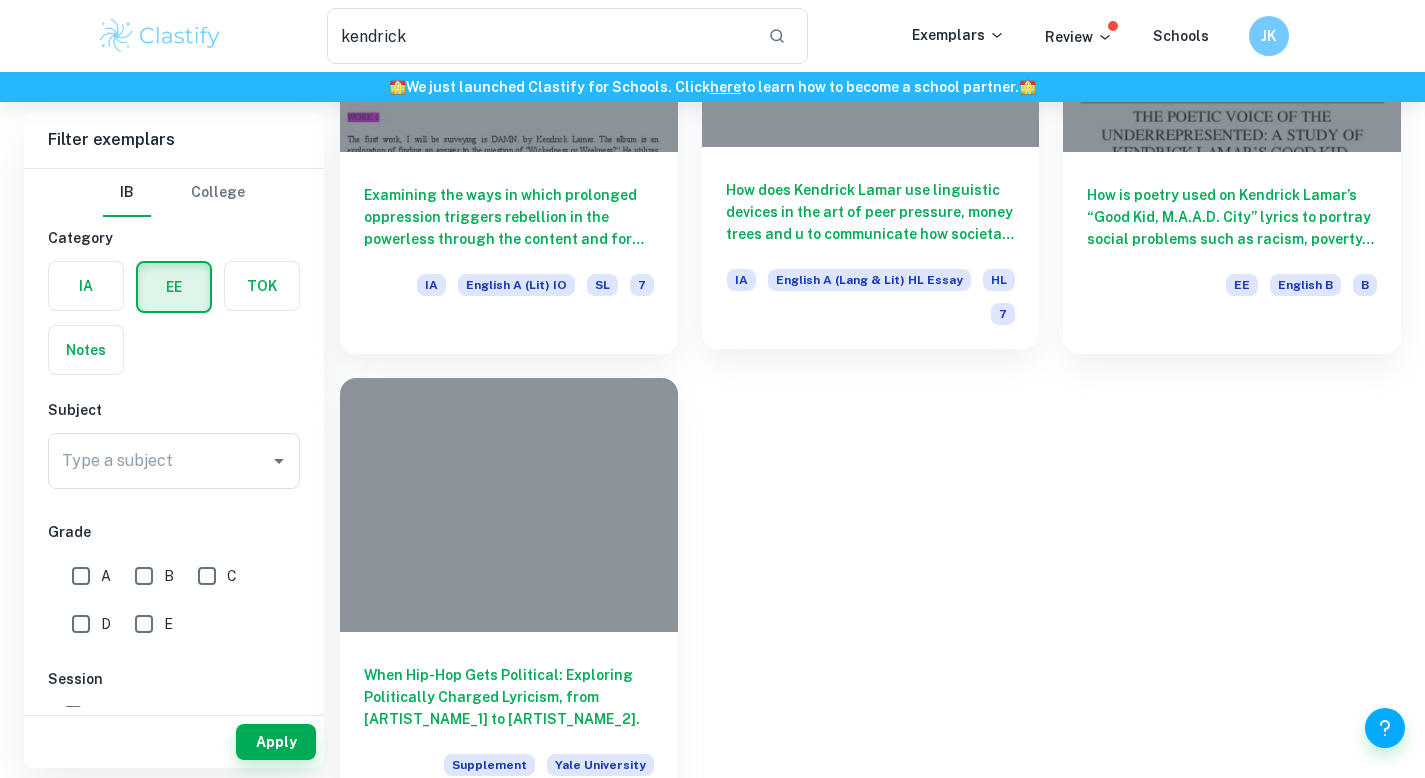 scroll, scrollTop: 831, scrollLeft: 0, axis: vertical 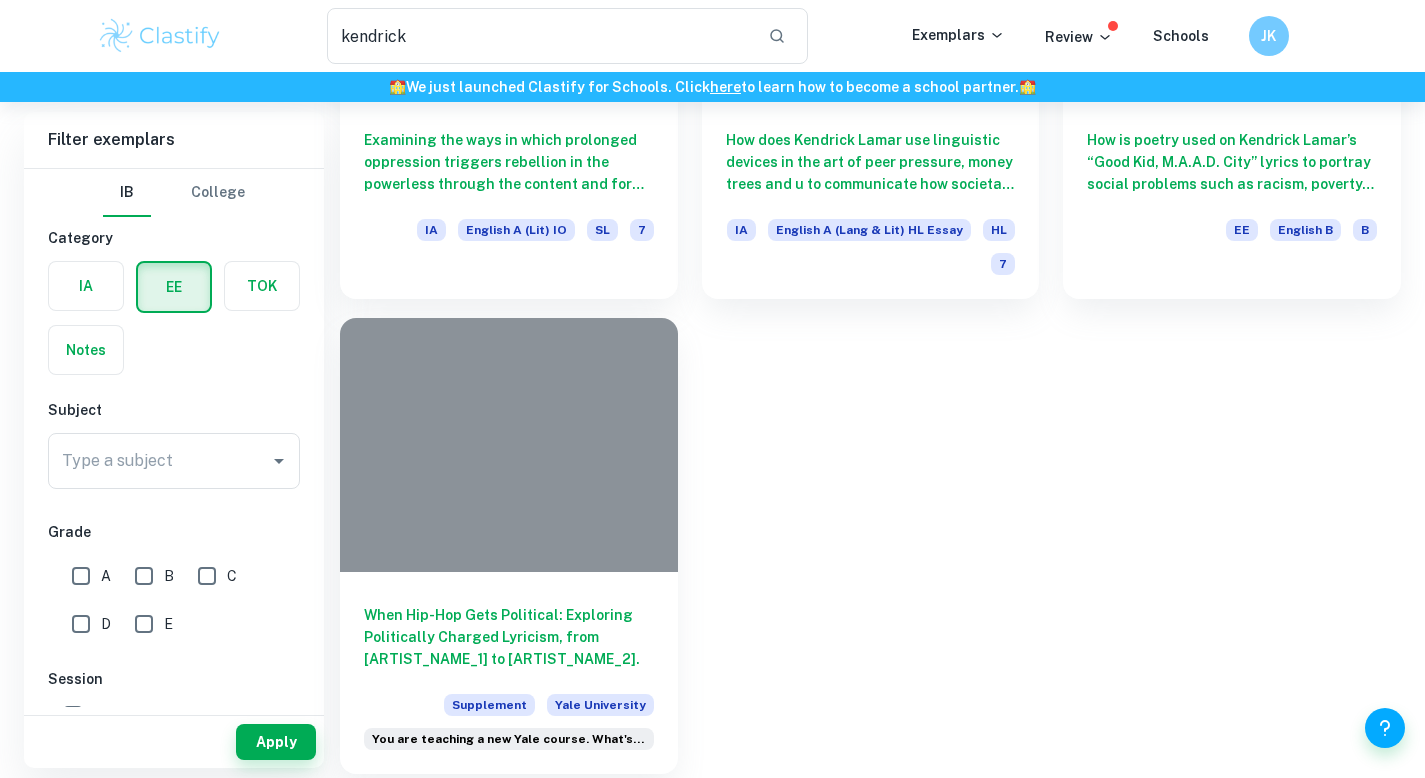 click at bounding box center (509, 444) 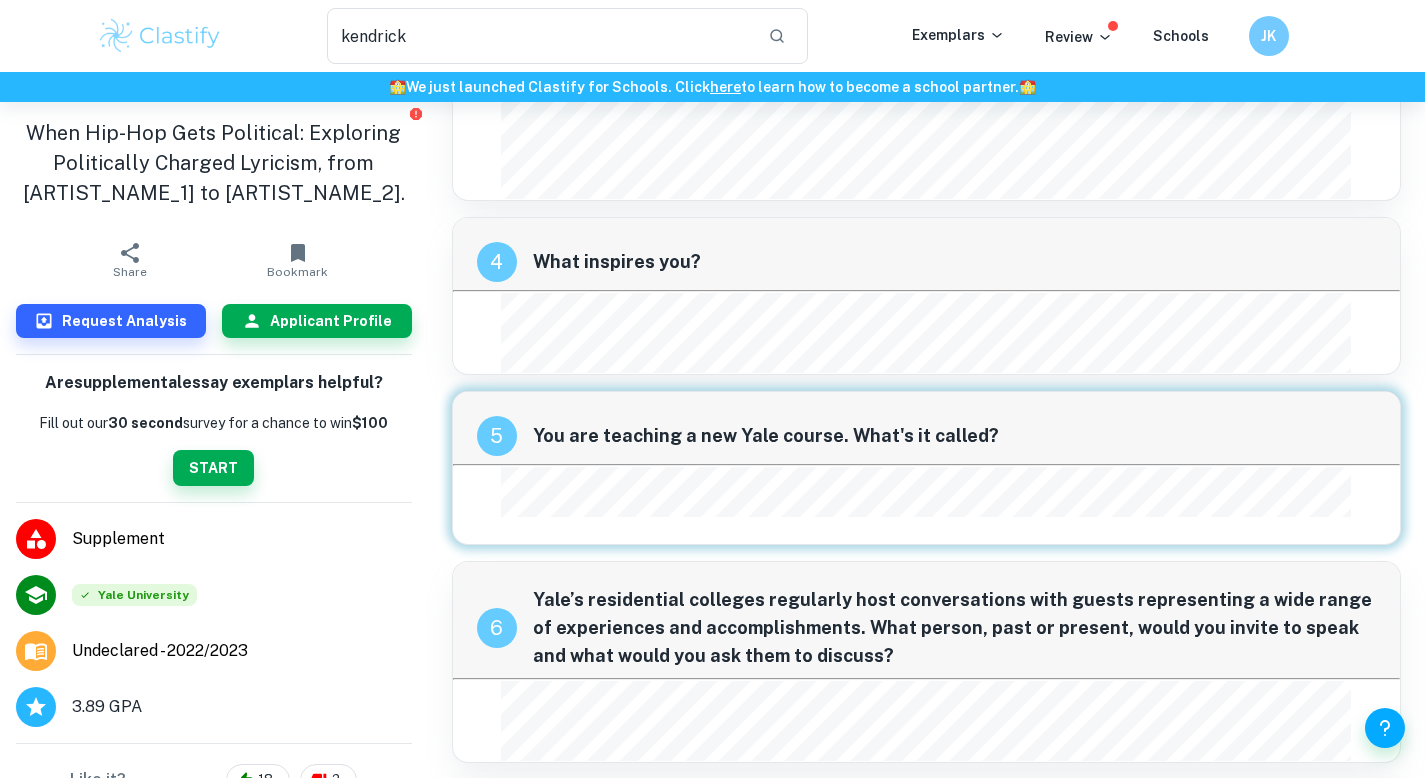 scroll, scrollTop: 889, scrollLeft: 0, axis: vertical 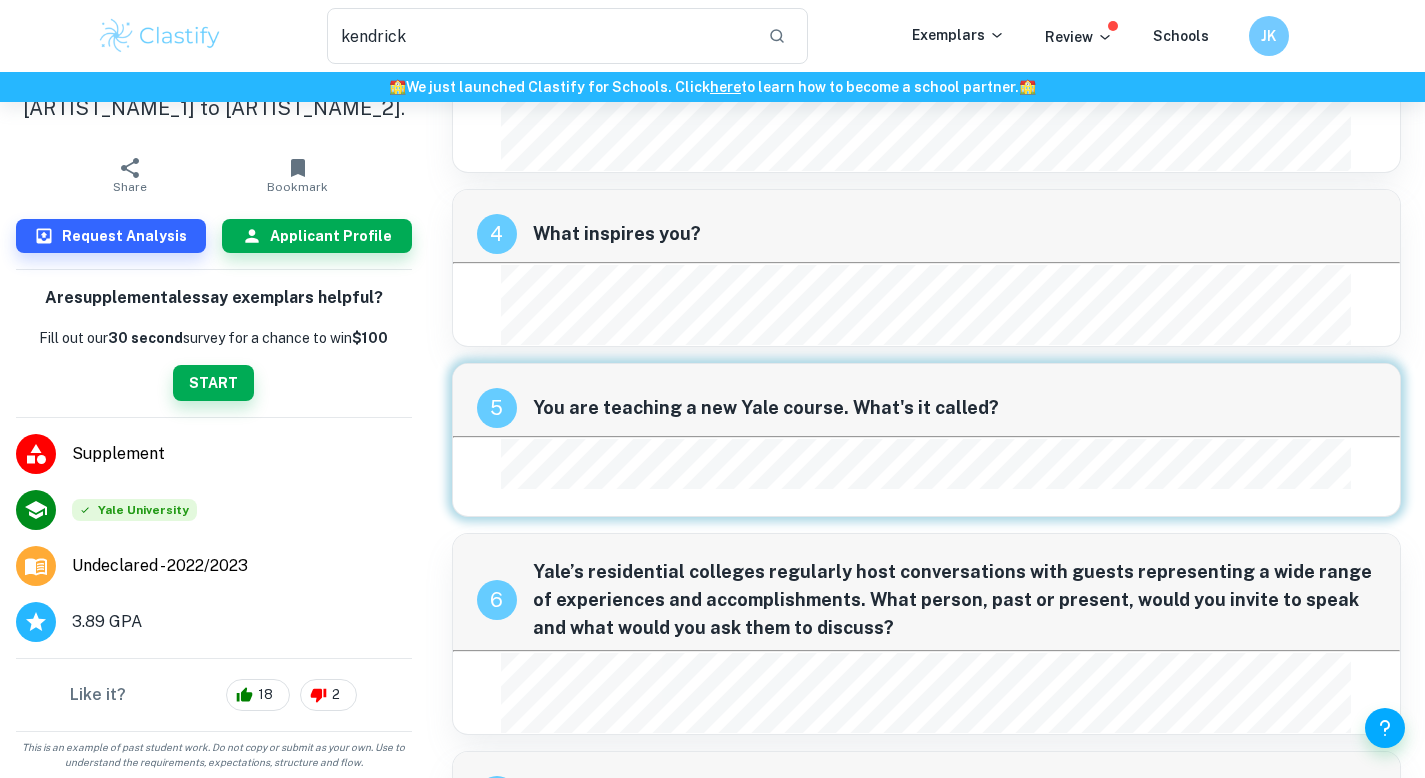 drag, startPoint x: 759, startPoint y: 469, endPoint x: 1184, endPoint y: 454, distance: 425.26462 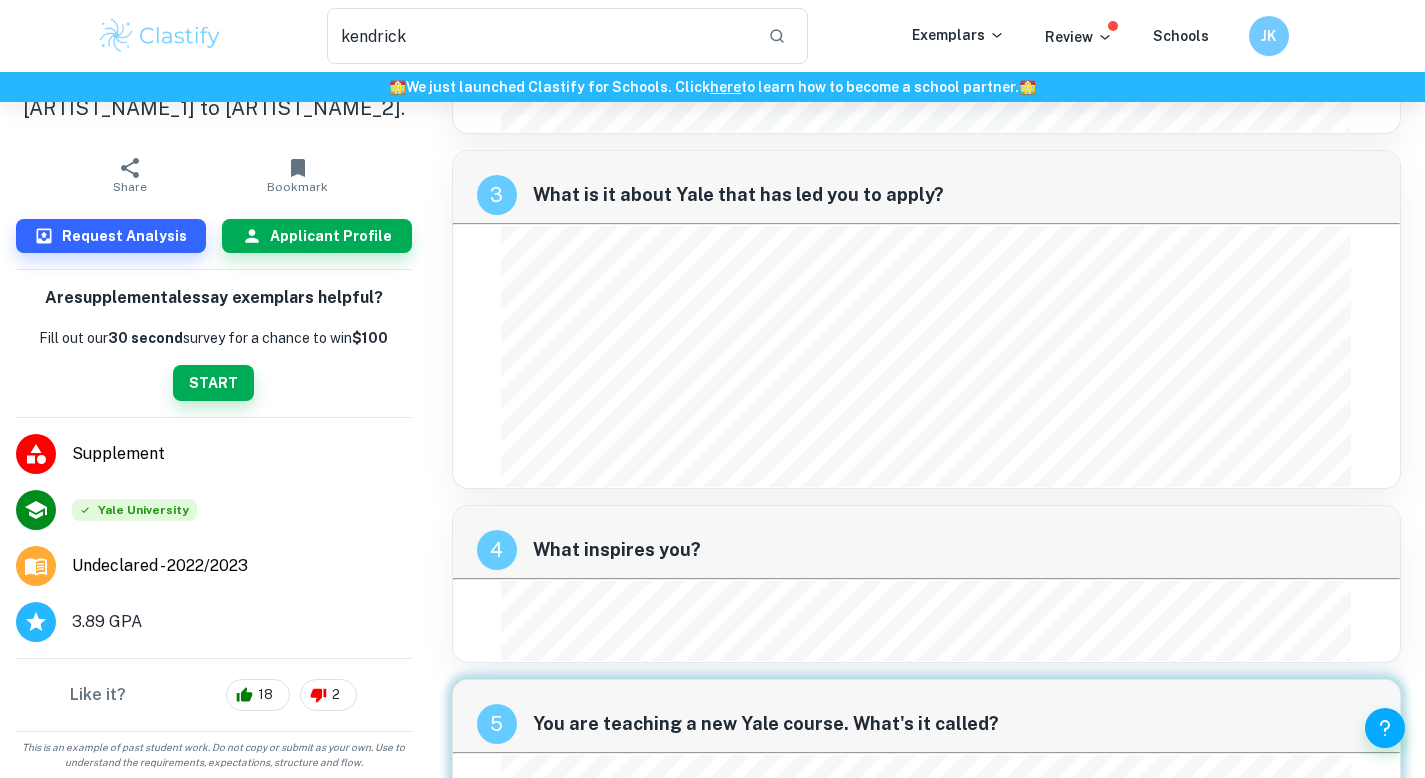 scroll, scrollTop: 541, scrollLeft: 0, axis: vertical 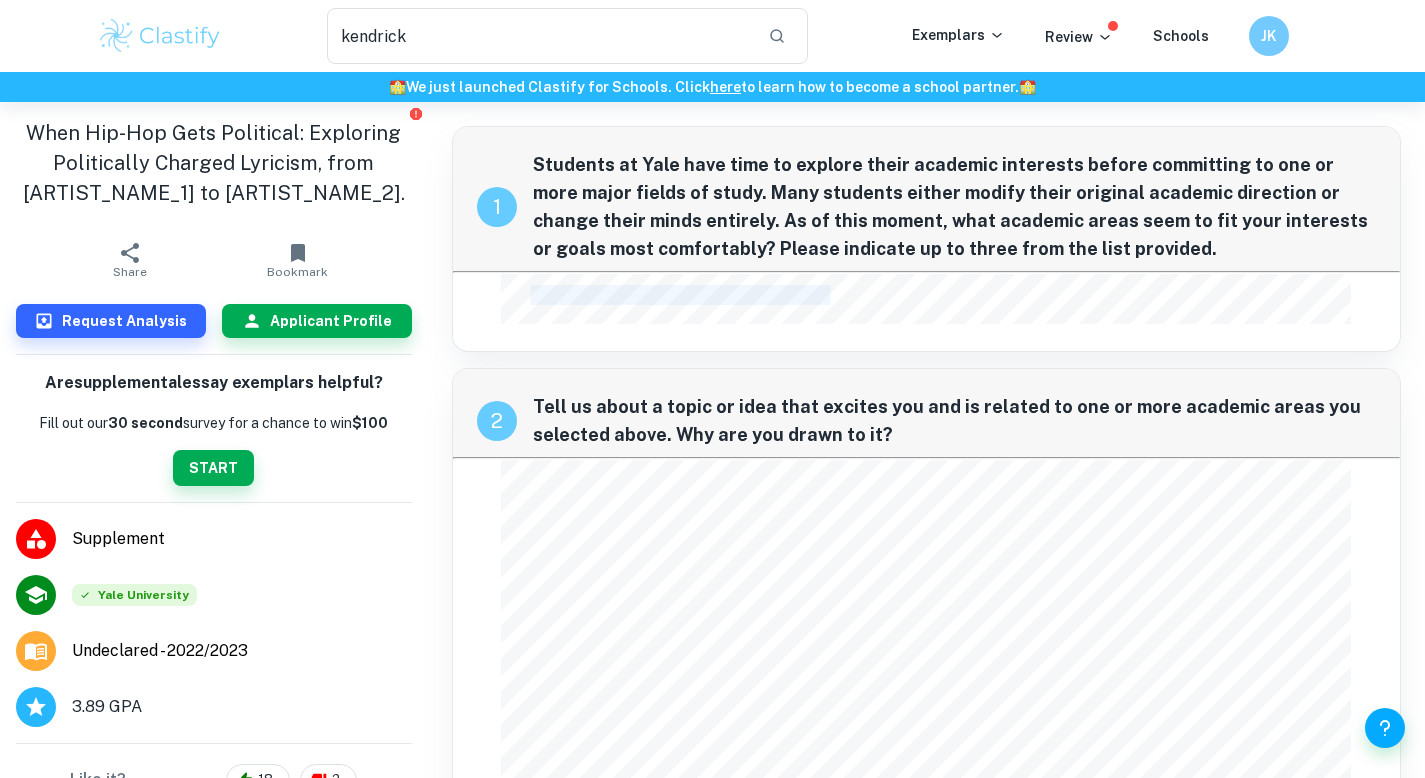 drag, startPoint x: 1054, startPoint y: 301, endPoint x: 530, endPoint y: 303, distance: 524.00385 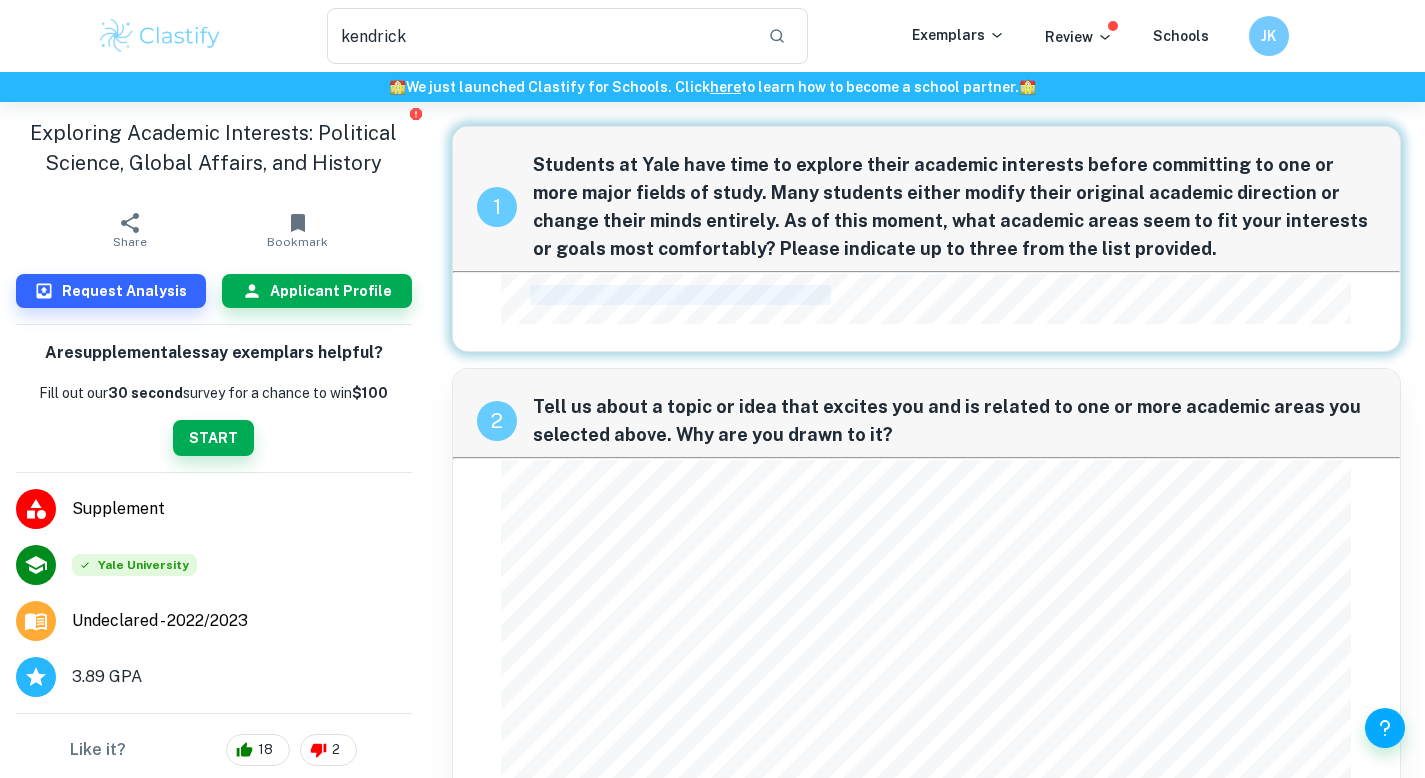 click on "Political Science, Global Affairs, History" at bounding box center [667, 295] 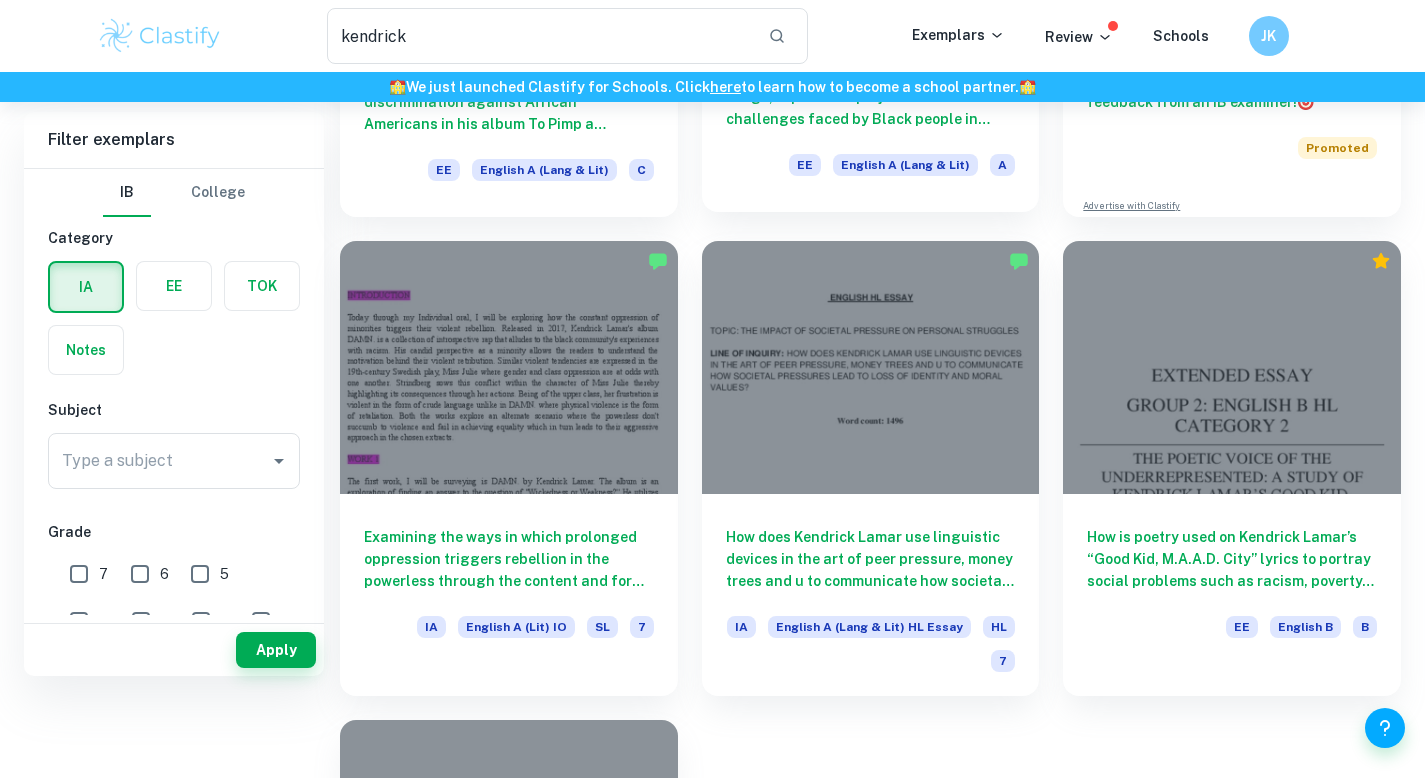 scroll, scrollTop: 0, scrollLeft: 0, axis: both 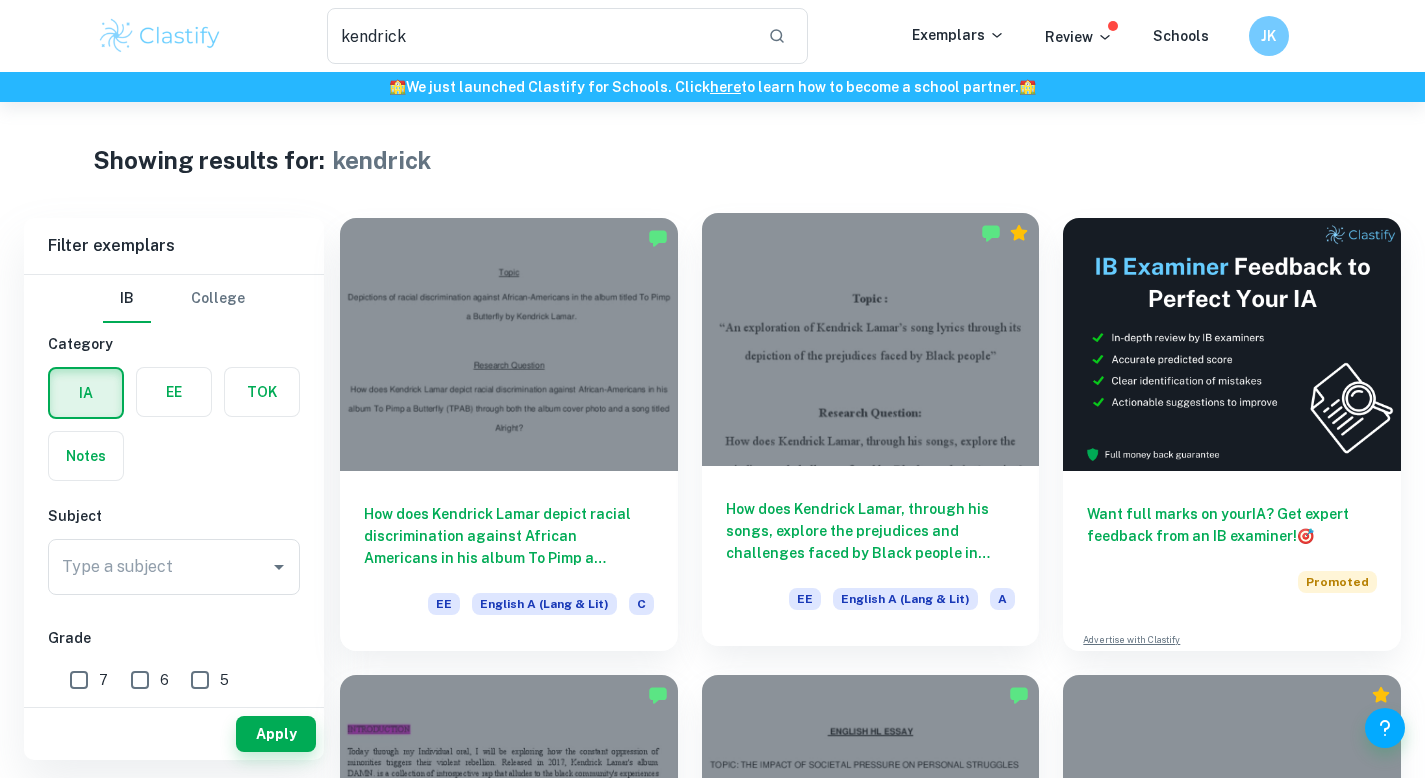 click at bounding box center [871, 339] 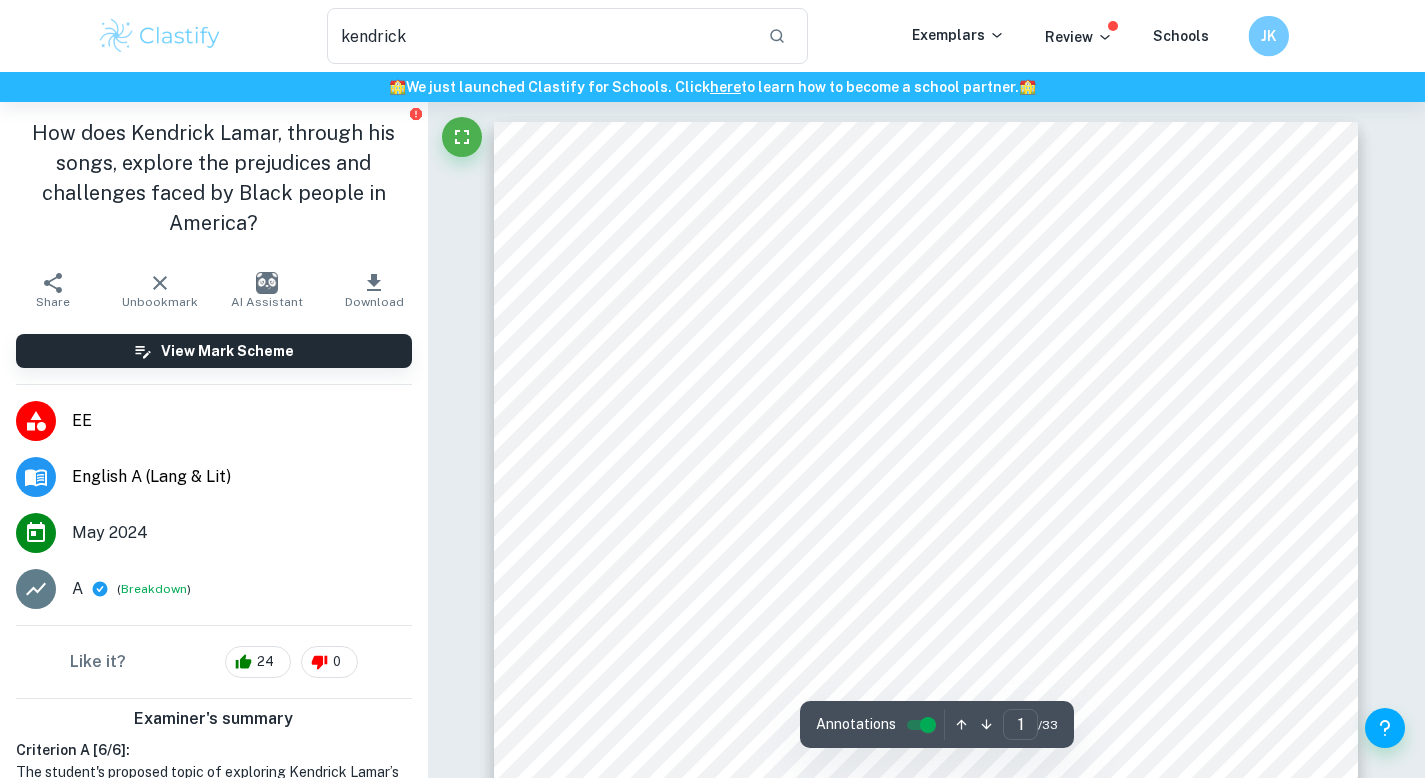 click on "JK" at bounding box center (1288, 36) 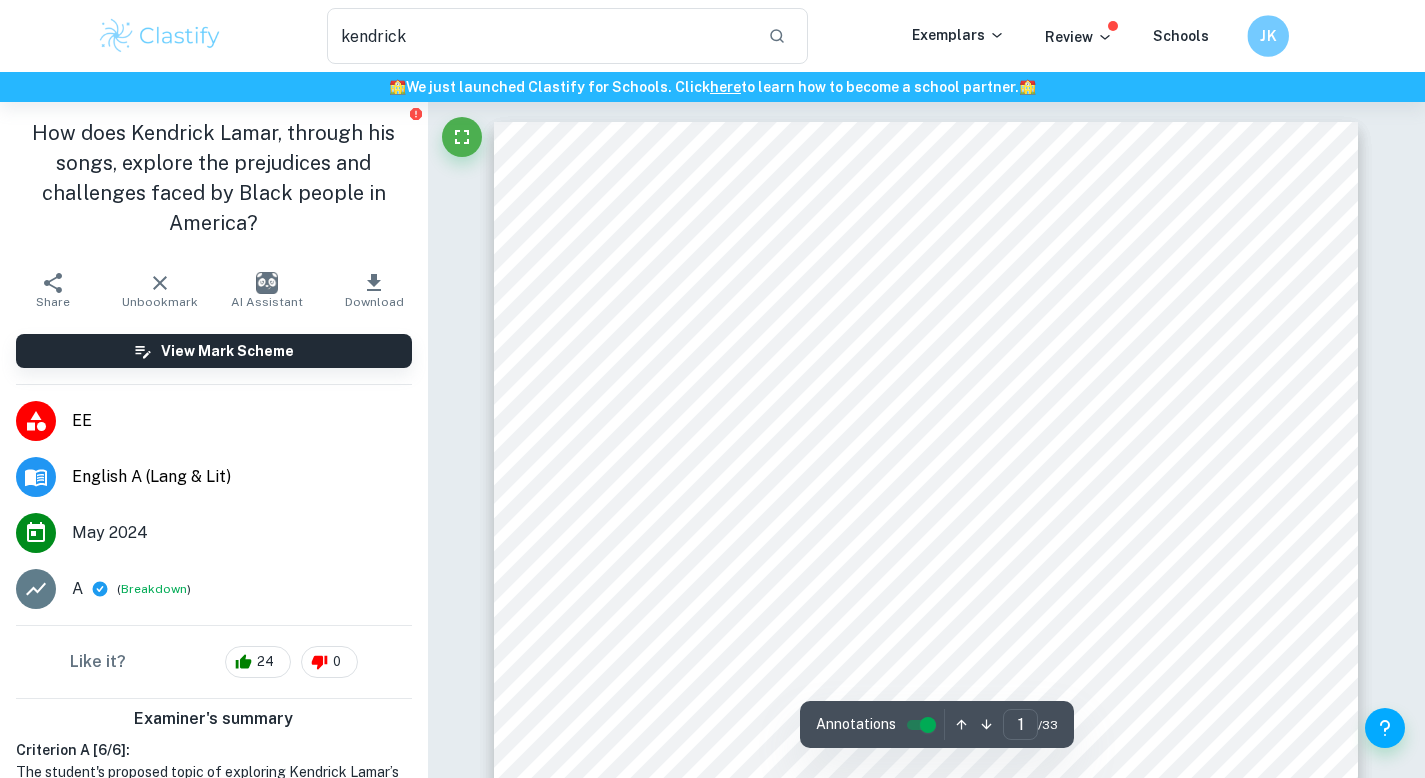 click on "JK" at bounding box center (1268, 36) 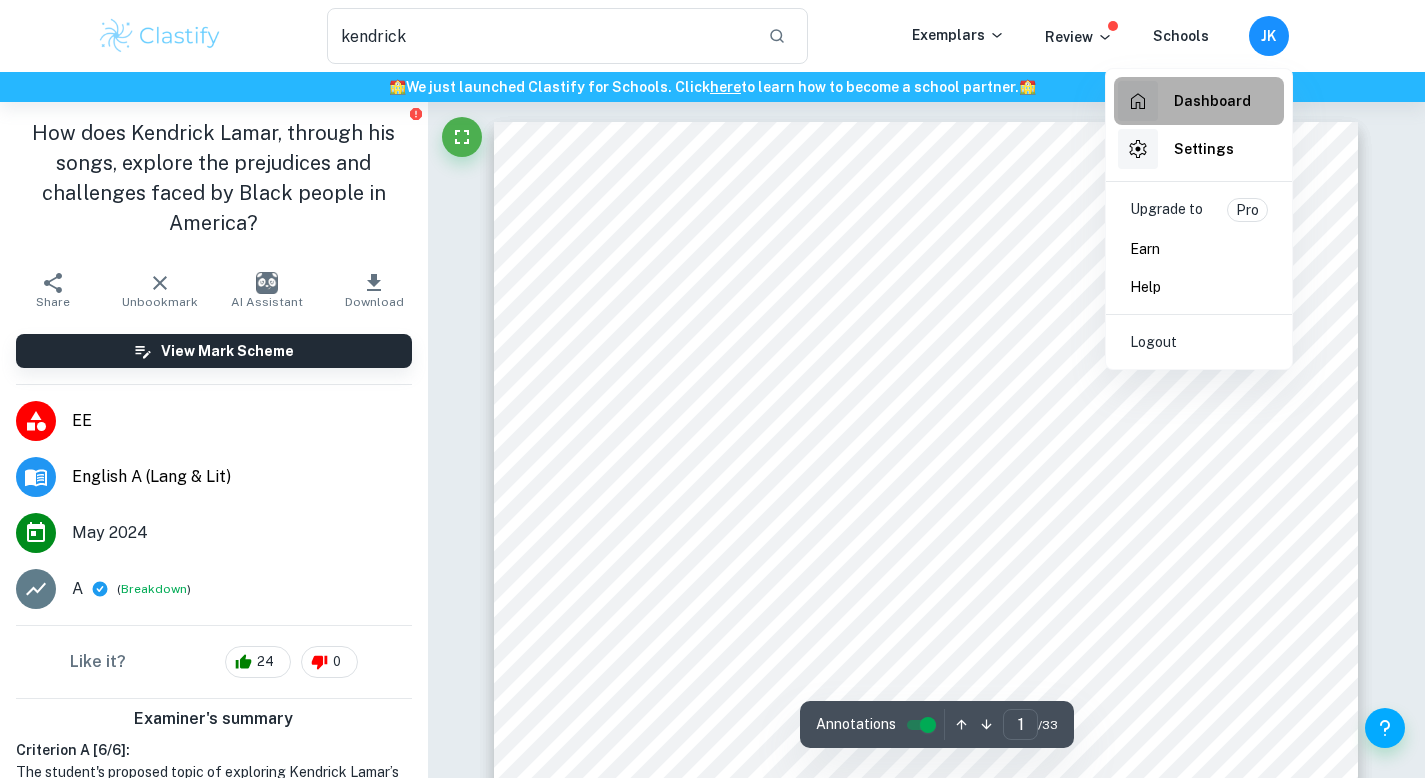click on "Dashboard" at bounding box center (1184, 101) 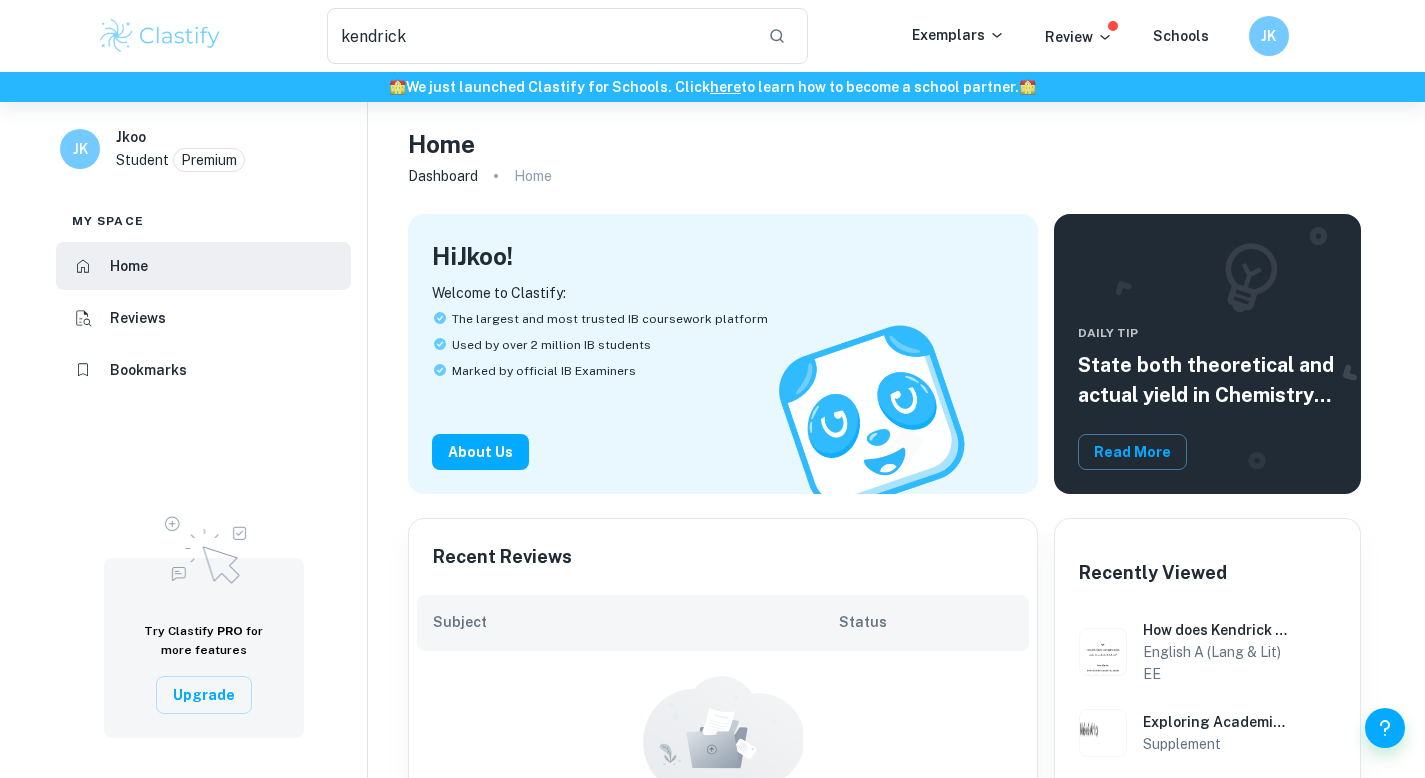 click on "Bookmarks" at bounding box center [203, 370] 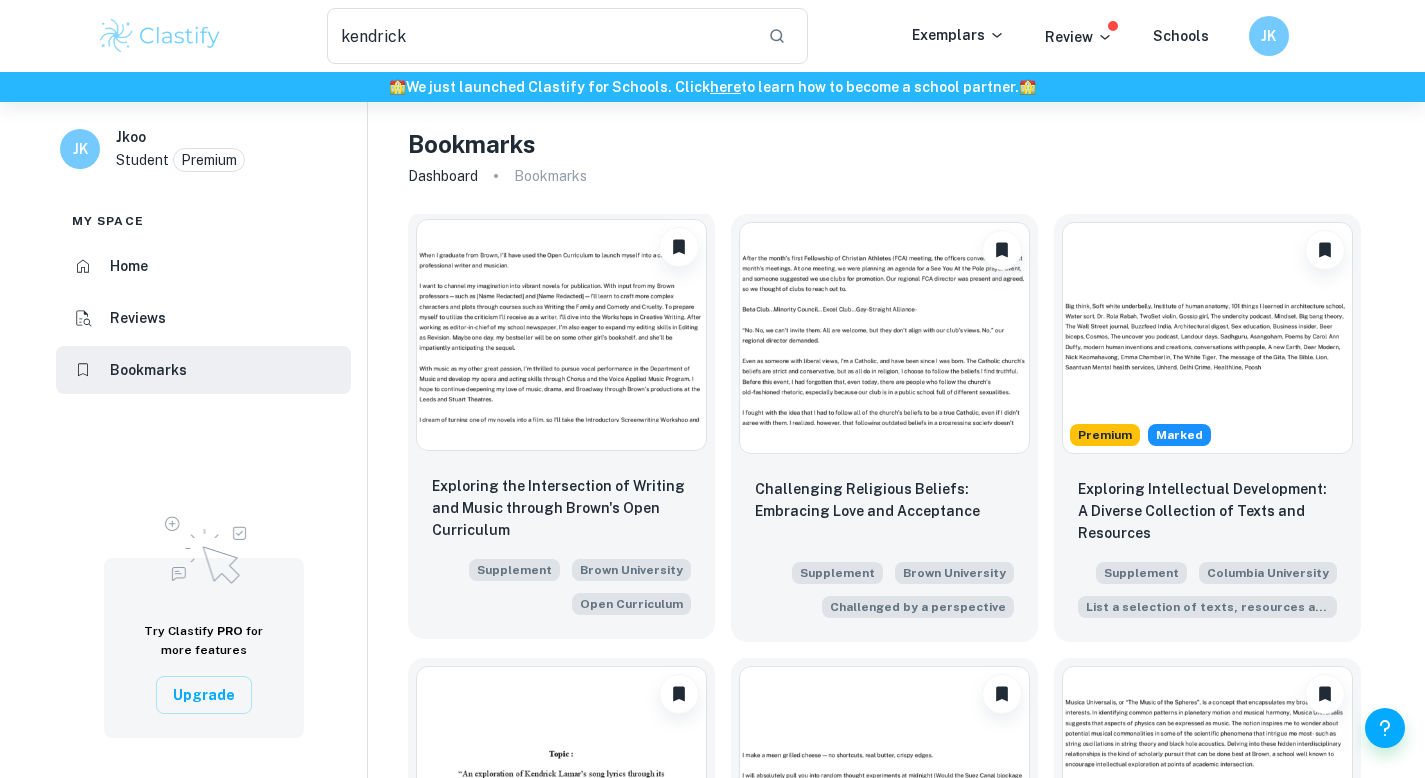 click at bounding box center [561, 335] 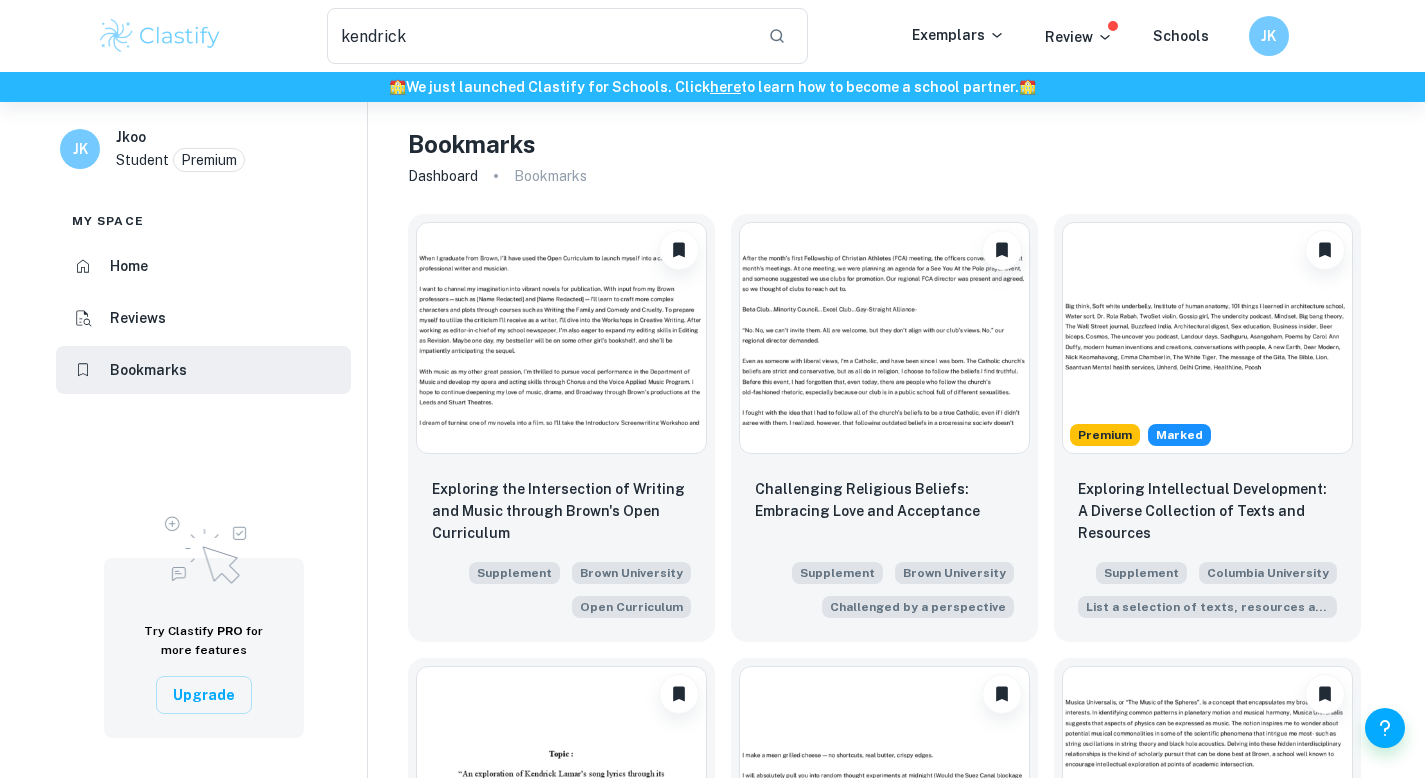 click on "Bookmarks" at bounding box center (550, 176) 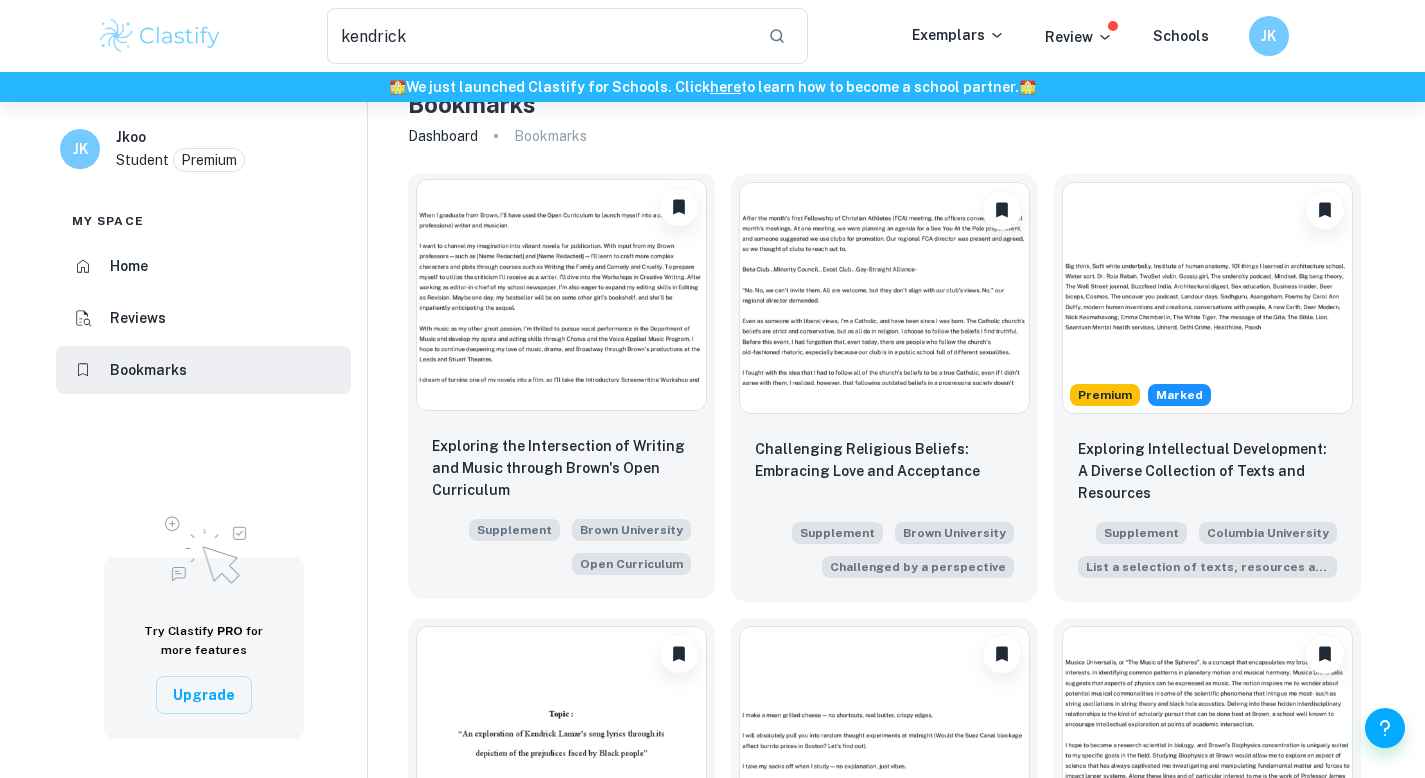 scroll, scrollTop: 332, scrollLeft: 0, axis: vertical 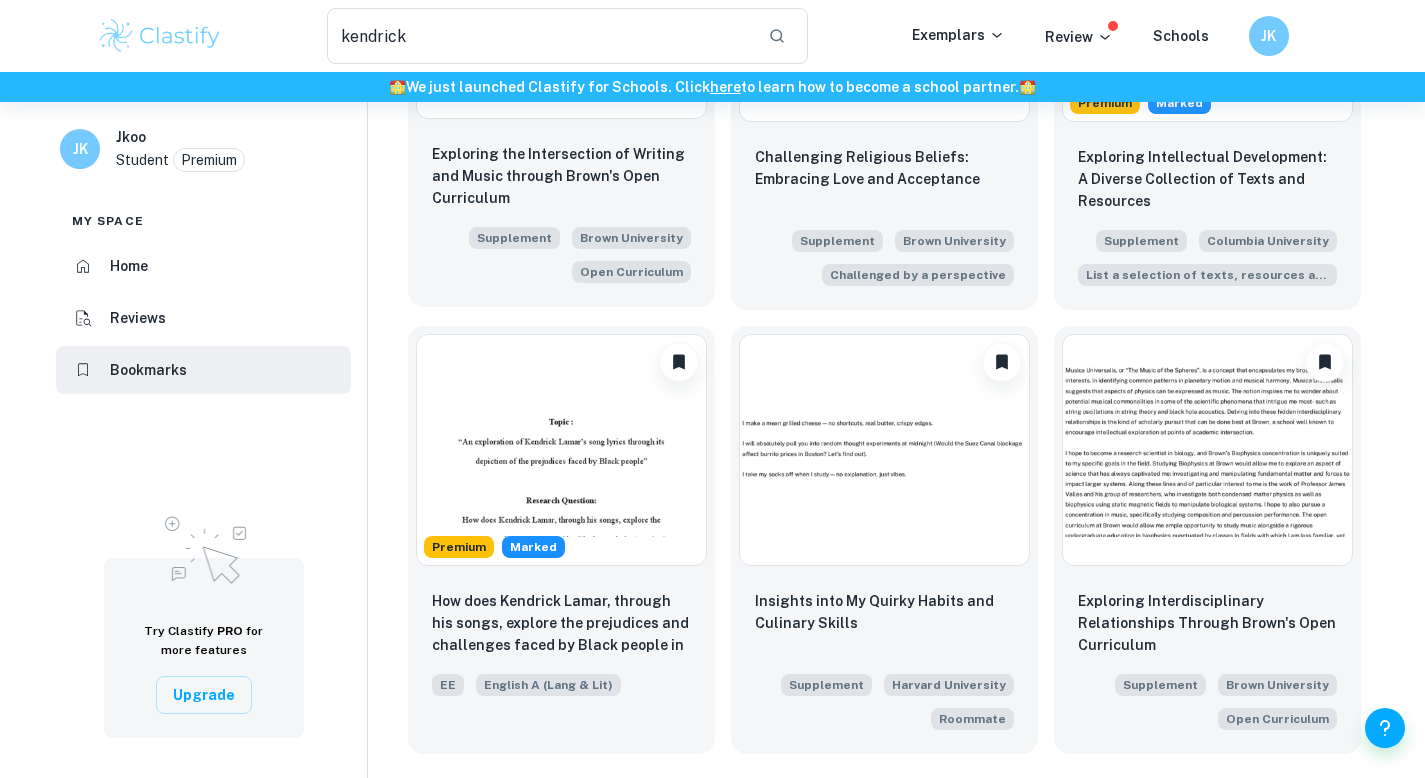 click at bounding box center [561, 450] 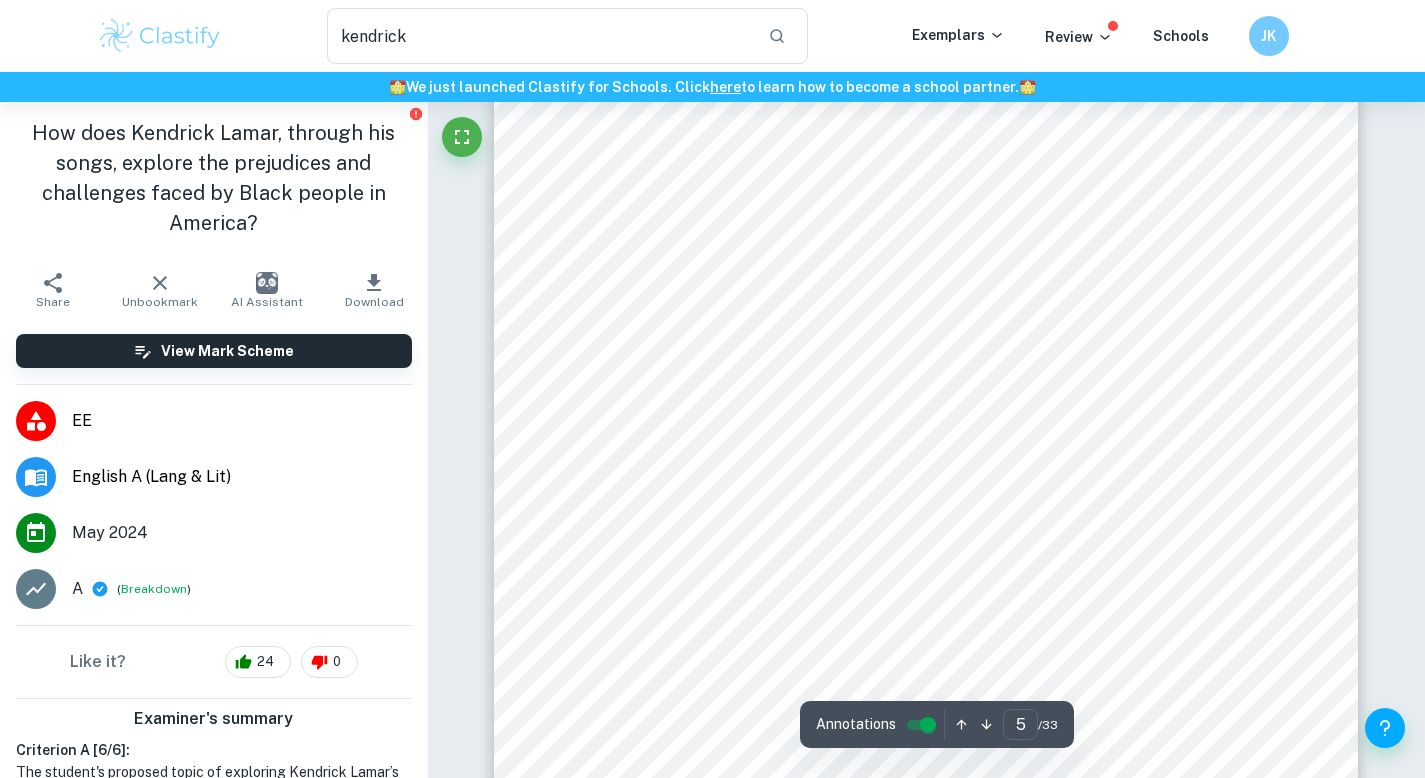 scroll, scrollTop: 4920, scrollLeft: 0, axis: vertical 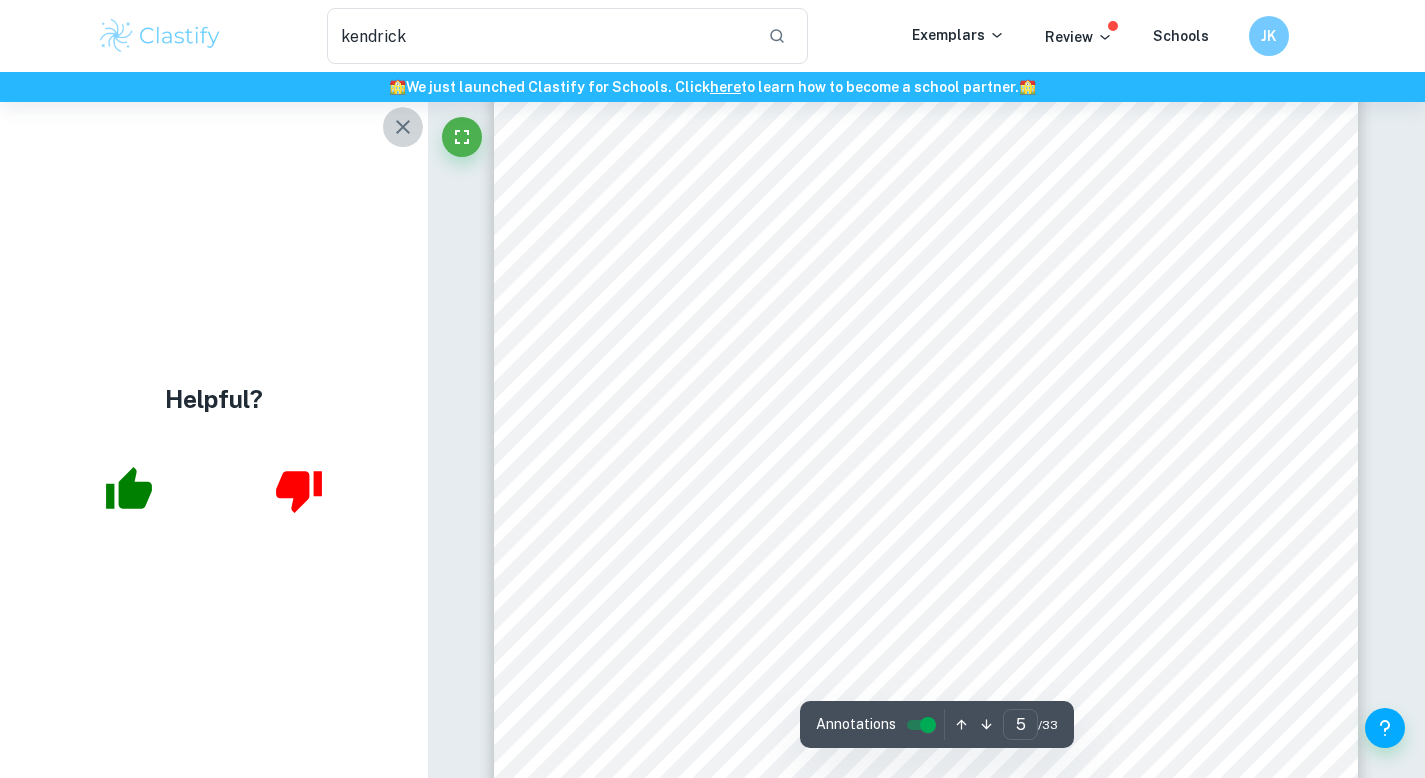 click 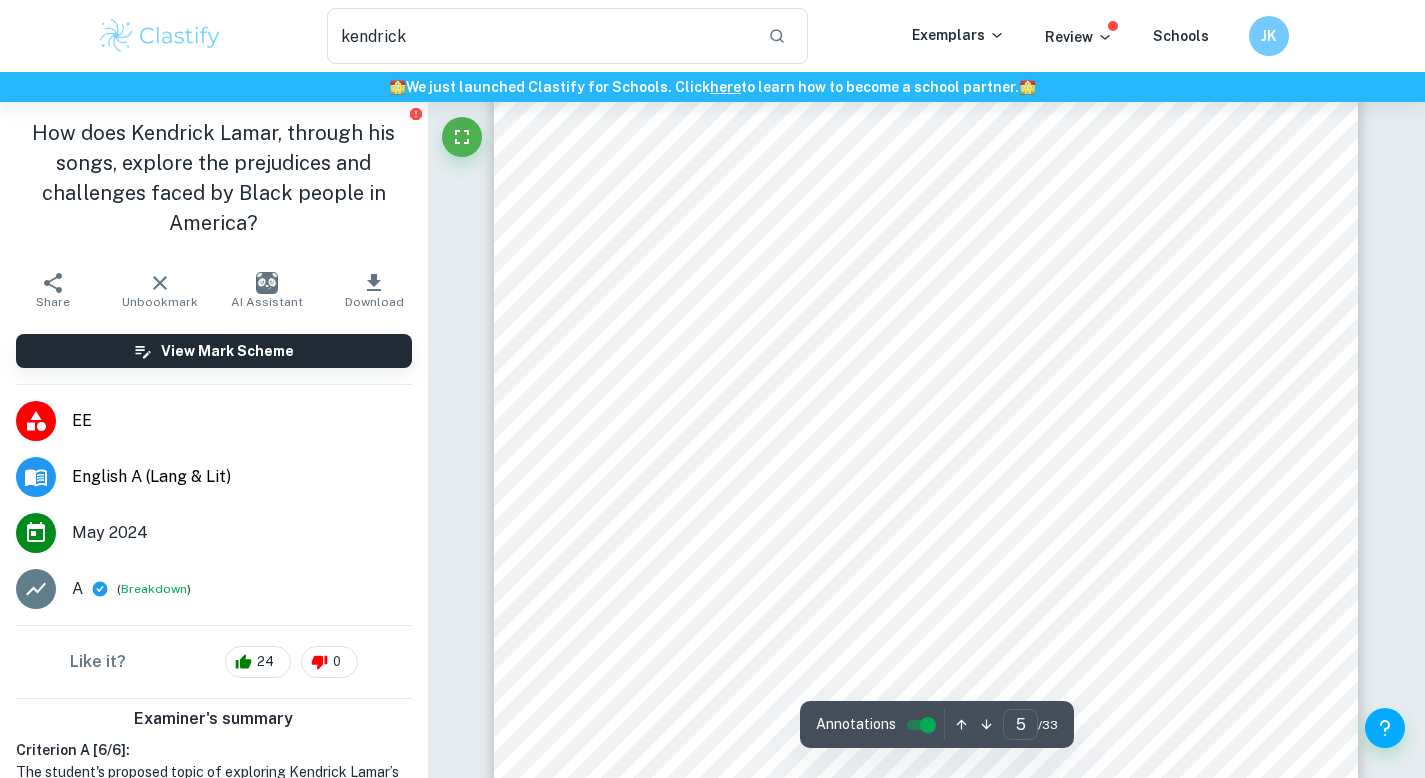 scroll, scrollTop: 4982, scrollLeft: 0, axis: vertical 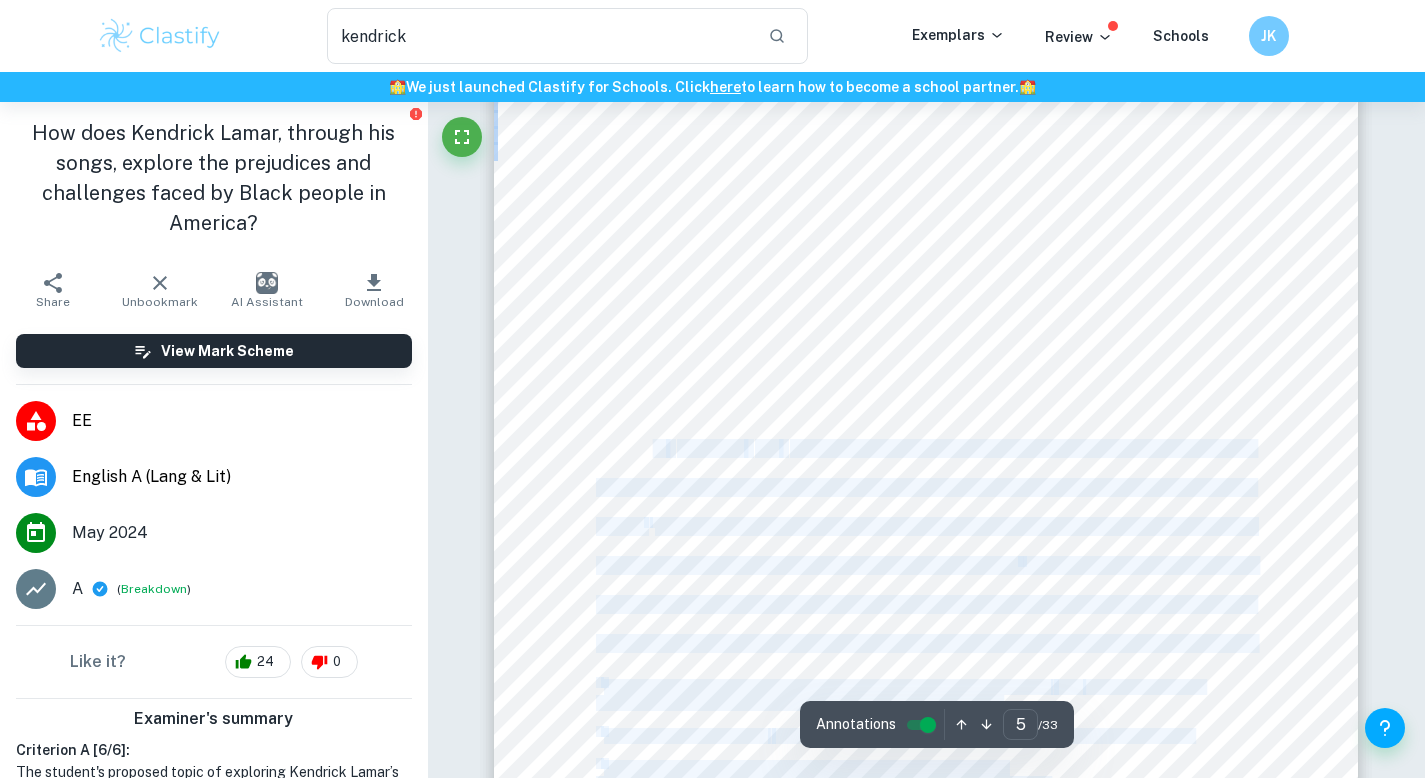 drag, startPoint x: 580, startPoint y: 214, endPoint x: 656, endPoint y: 443, distance: 241.282 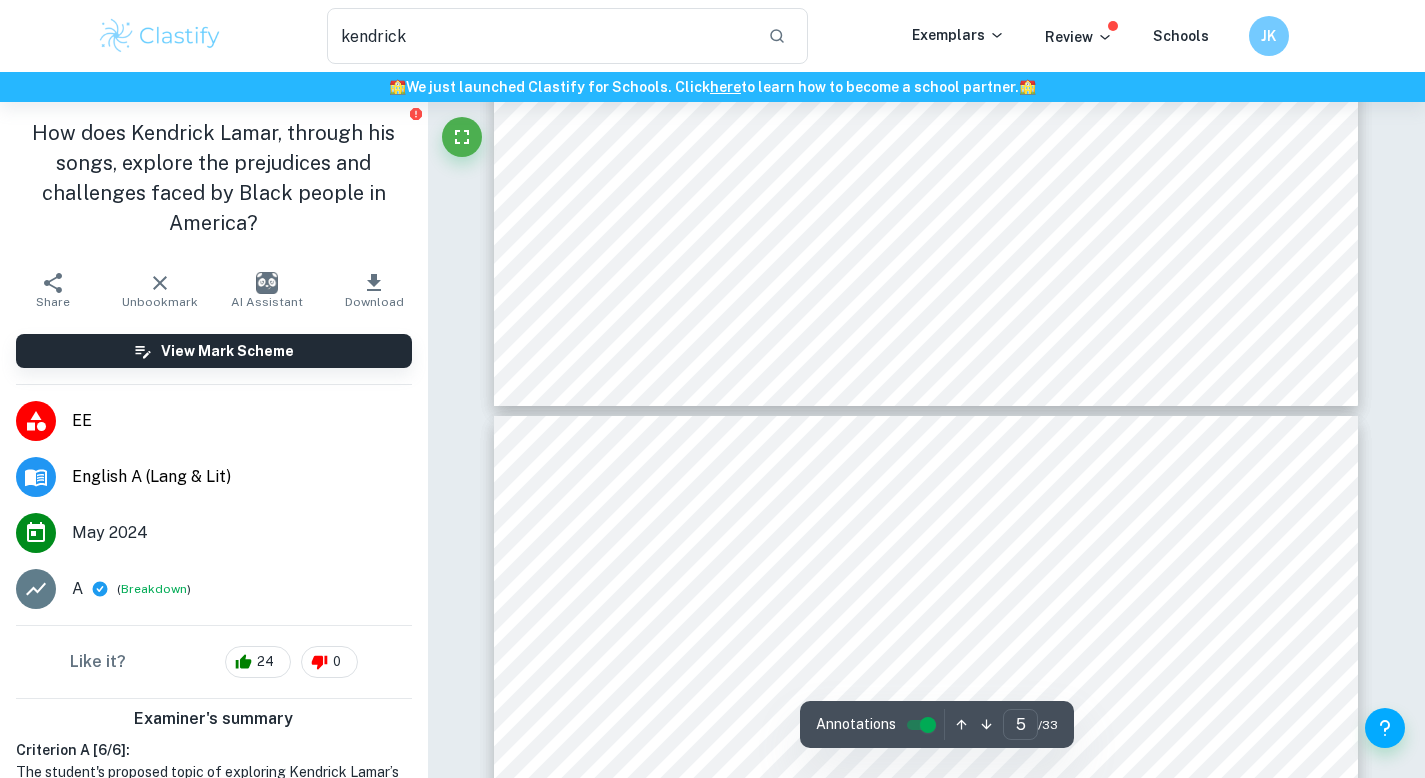 click on "gon' be alright= where the artist explores how Christianity is intrinsically intertwined with the African American community and is something that he uses as an escape from the hard circumstances he was born into. His ties to Christianity are further exemplified through his reference to the Bible, (Galatians 6:7 - 10) 8 further into the song in the phrase 3reapin' everything I sow=. The phrase 3We gon' be alright= is repeated in the chorus of the song to convey a sense of hope to the African American community which is exemplified through the use of the subject pronoun 3we= which instills a sense of belonging by not alienating himself from the struggles faced by his community. Moreover, the main theme of police brutality is evident when [ARTIST_NAME] raps, 3But homicide be looking at you from the face down=. The personification of the word 3homicide= highlights how desensitized [ARTIST_NAME] has become to police brutality since the murder of African Americans at the hands of police officers had become such a common" at bounding box center [926, 975] 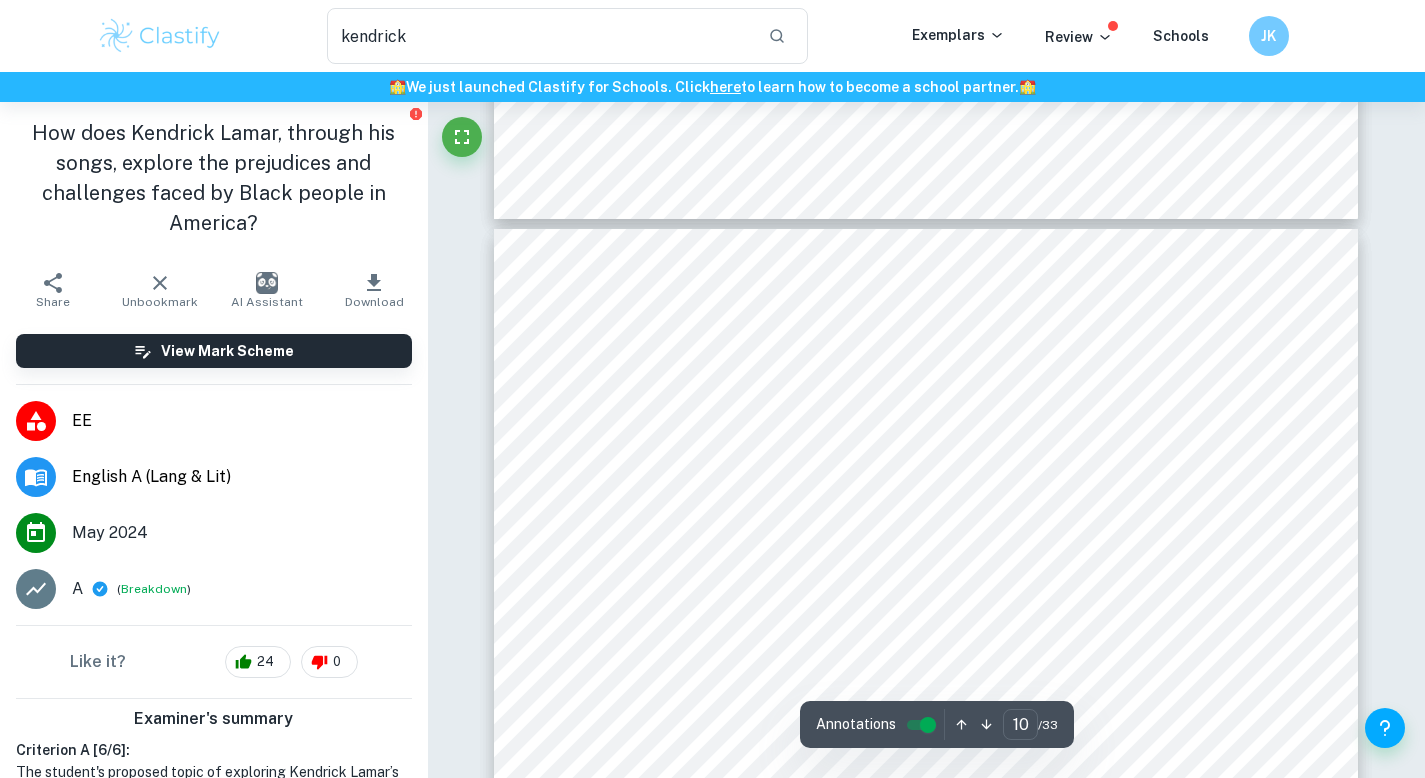 scroll, scrollTop: 10491, scrollLeft: 0, axis: vertical 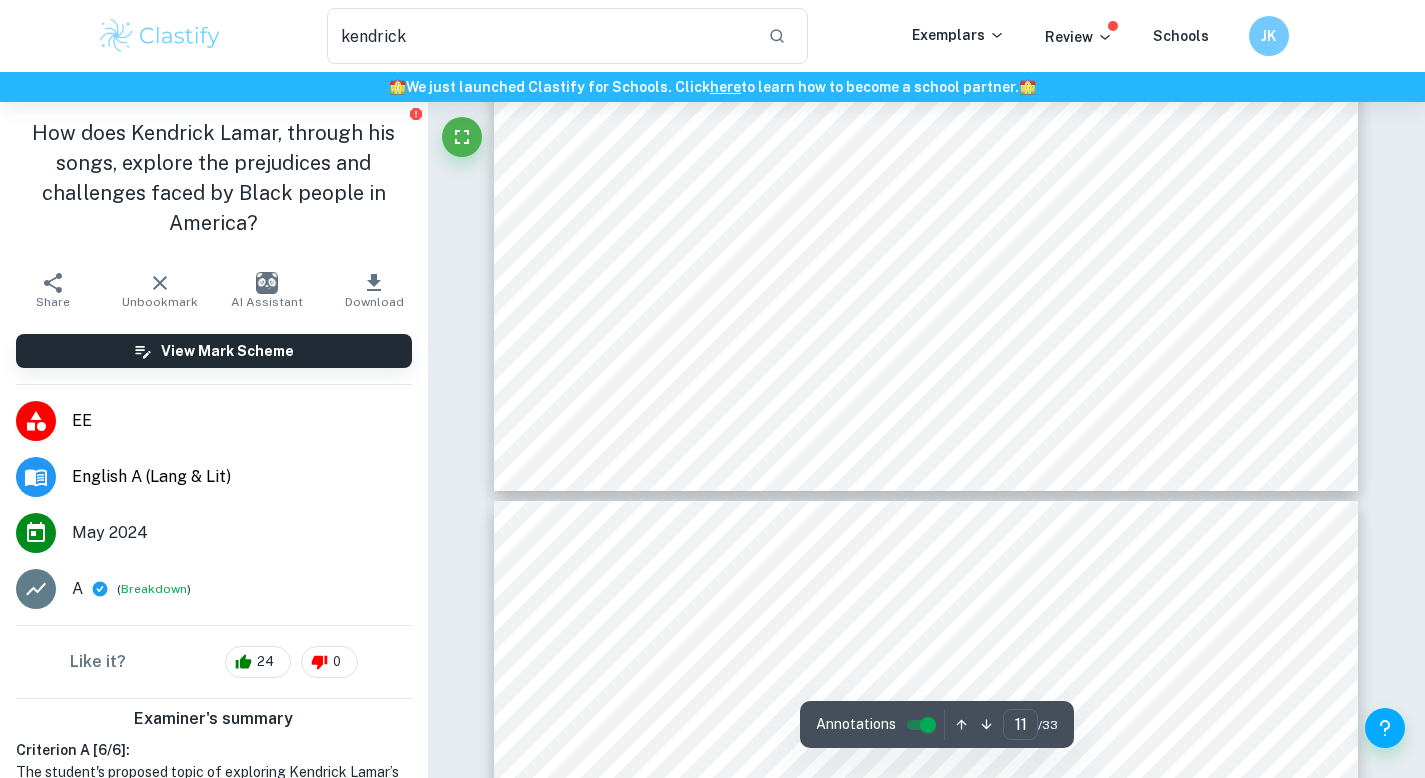 type on "12" 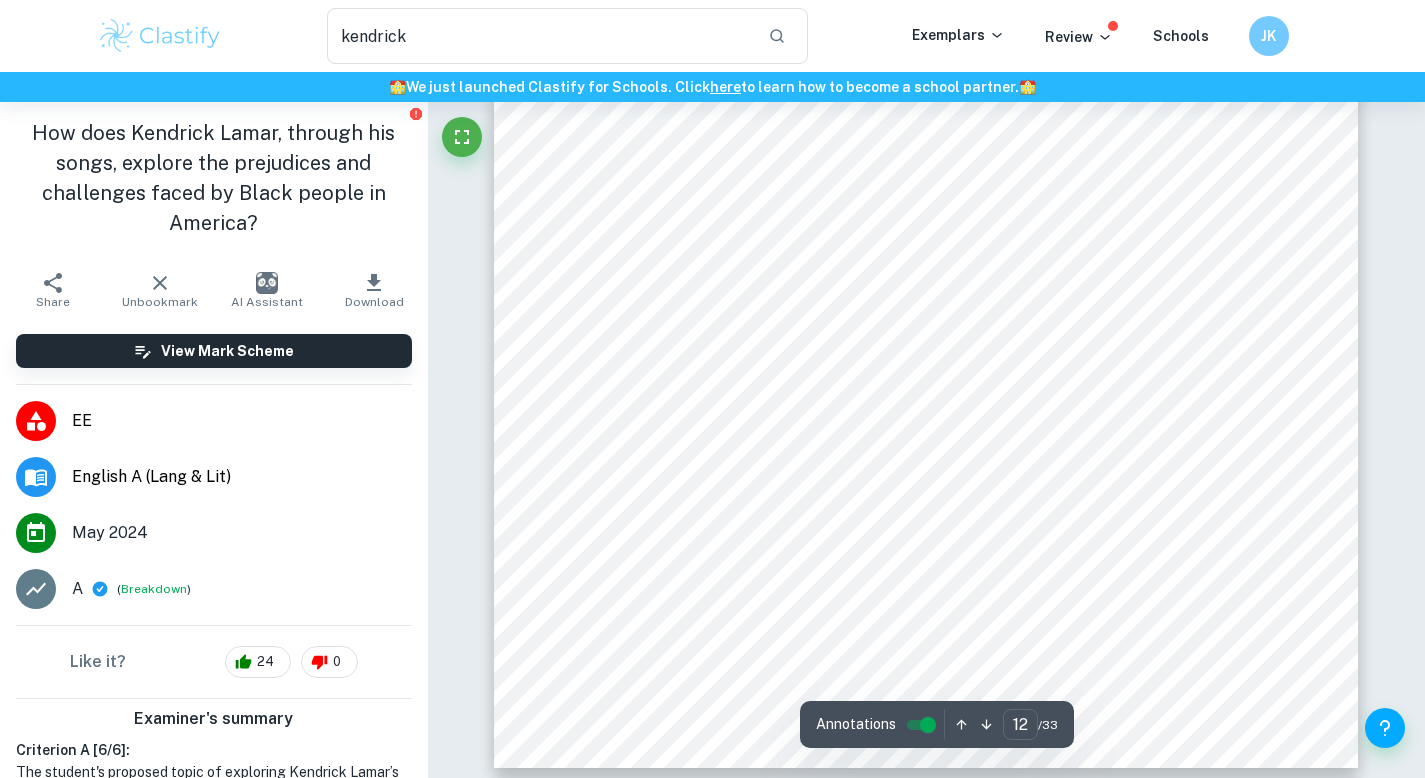scroll, scrollTop: 13234, scrollLeft: 0, axis: vertical 